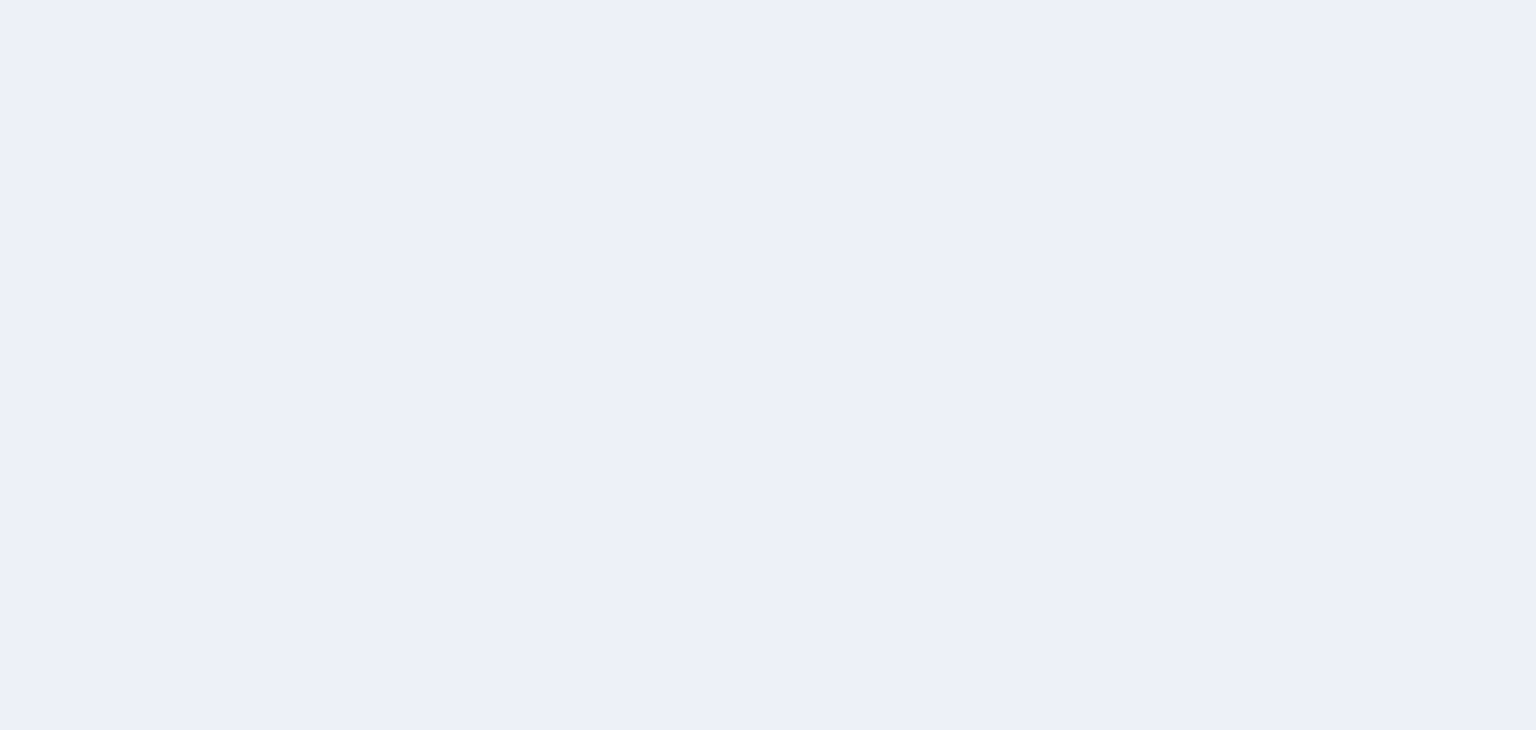 scroll, scrollTop: 0, scrollLeft: 0, axis: both 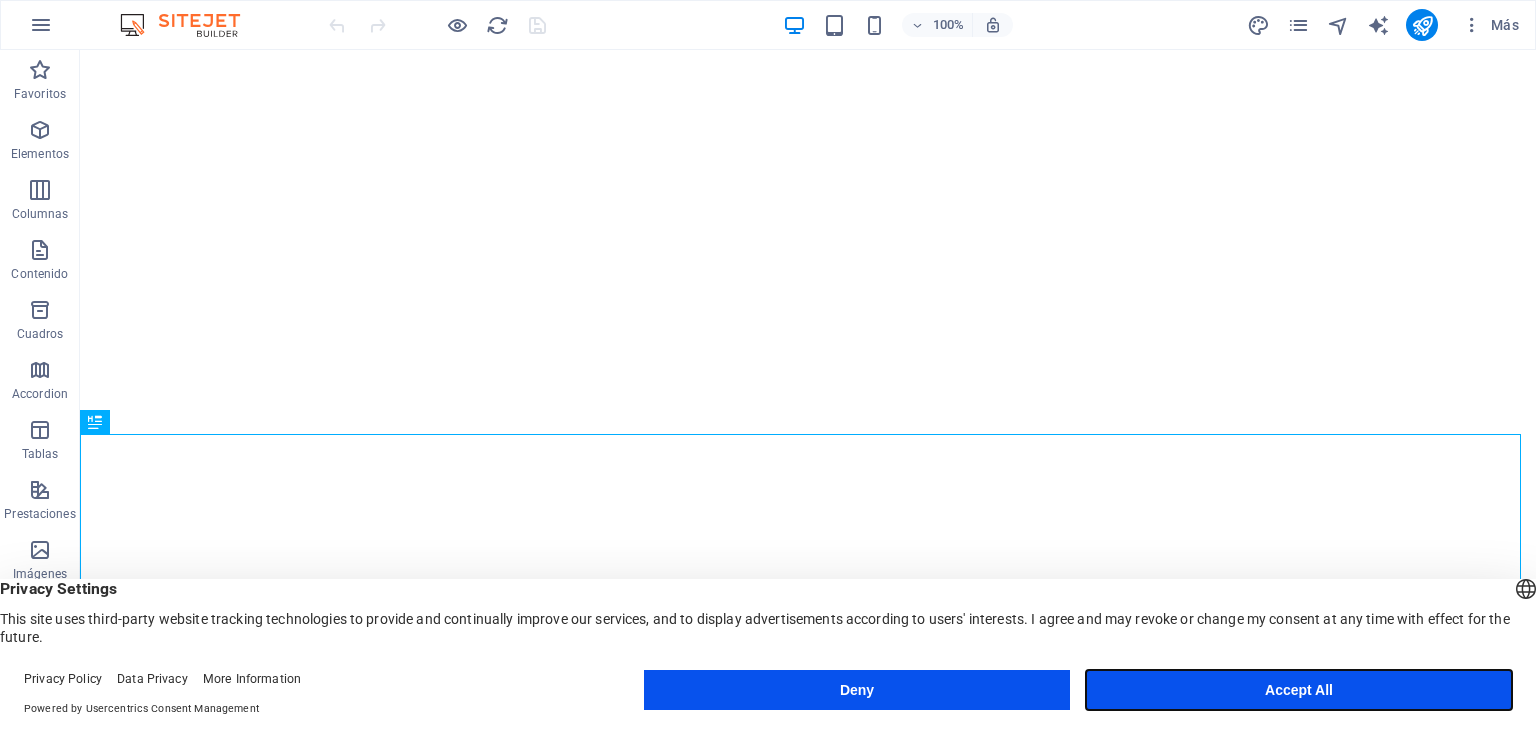 click on "Accept All" at bounding box center (1299, 690) 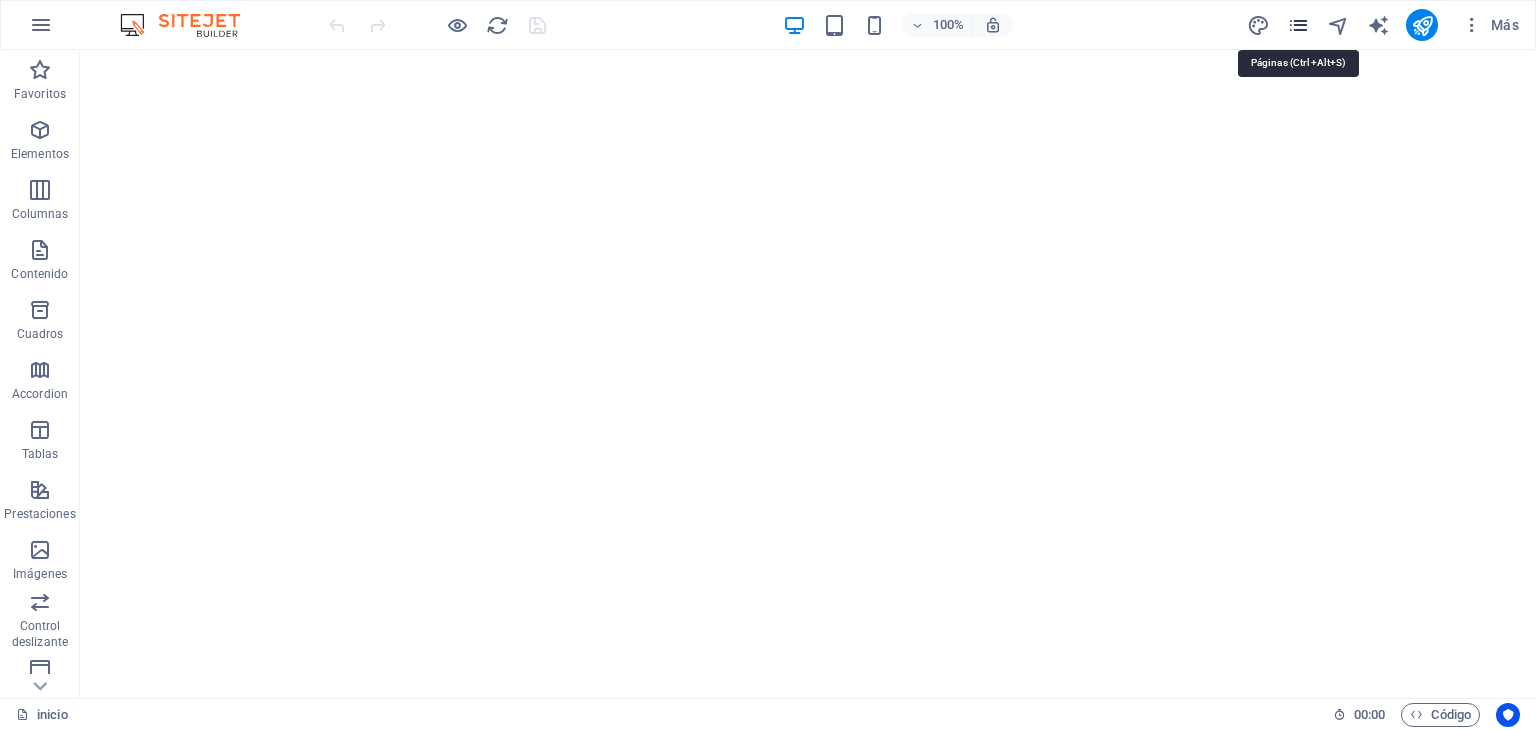click at bounding box center [1298, 25] 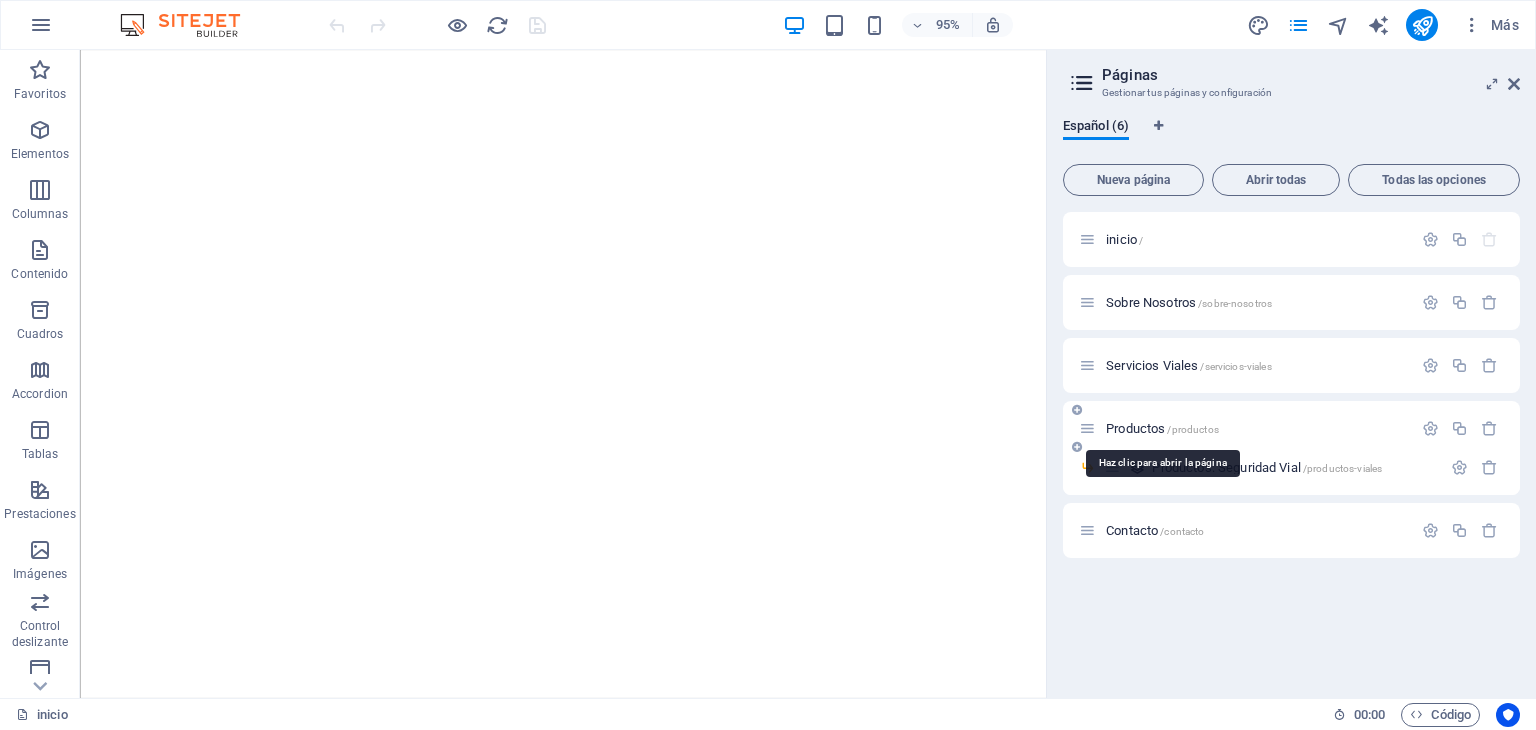 click on "Productos /productos" at bounding box center [1162, 428] 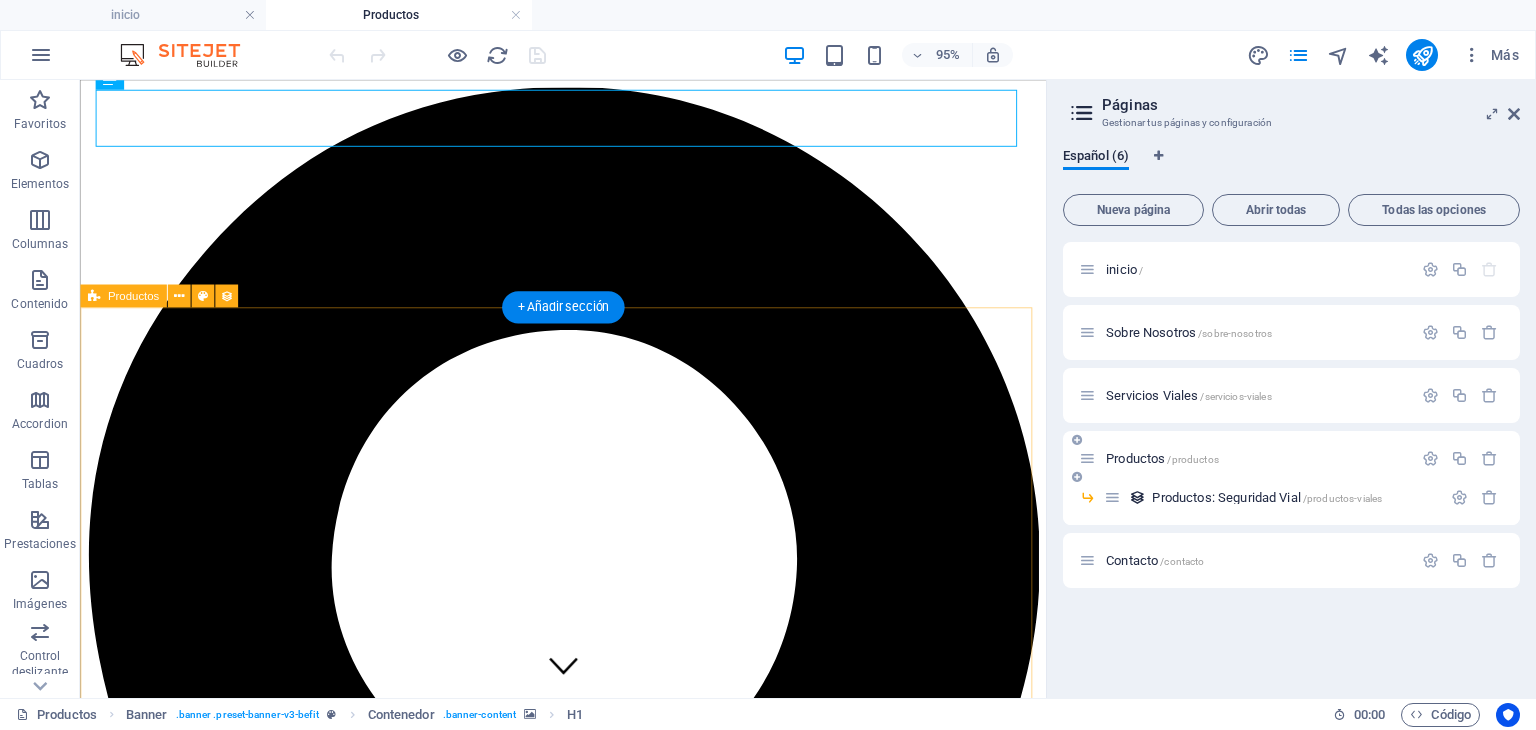 scroll, scrollTop: 300, scrollLeft: 0, axis: vertical 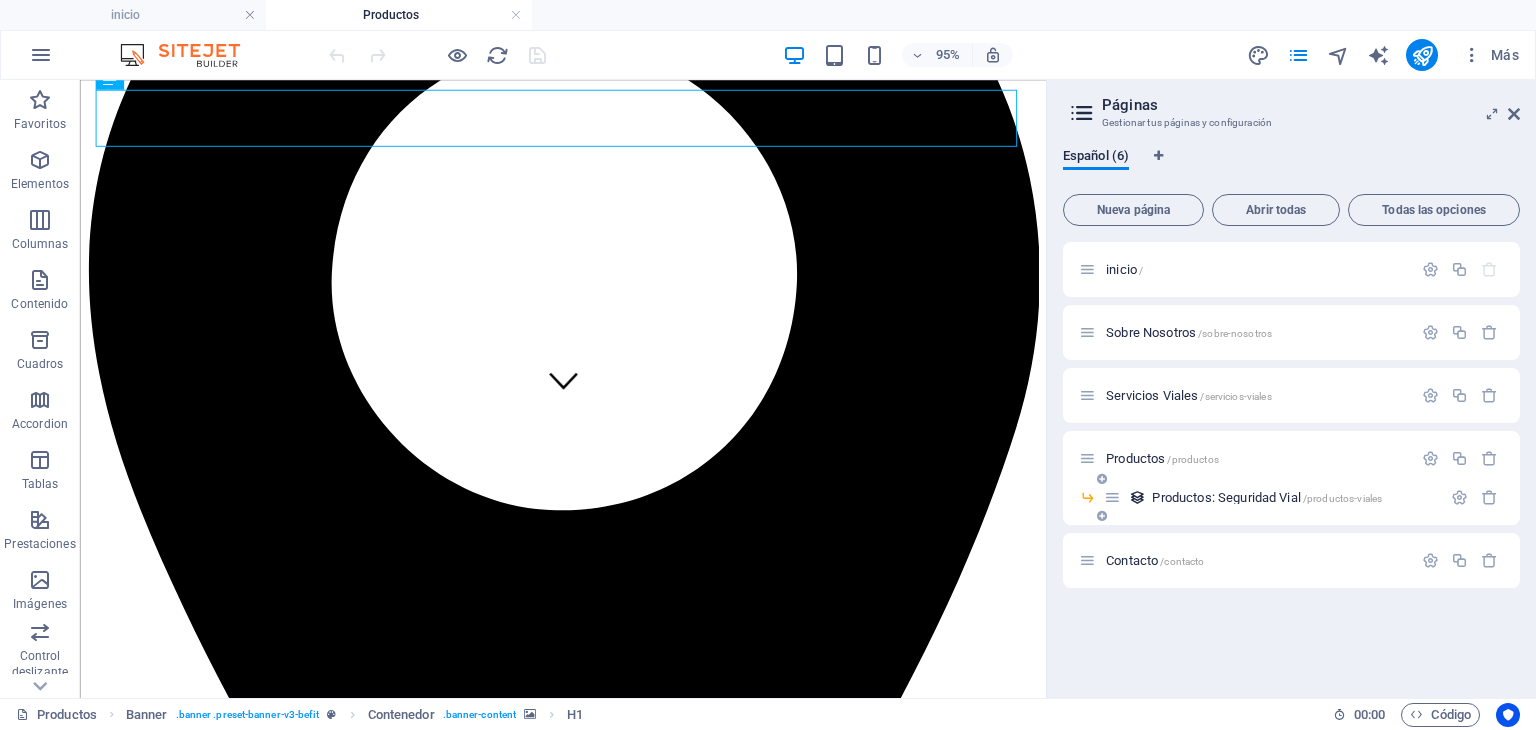 click on "Productos: Seguridad Vial /productos-viales" 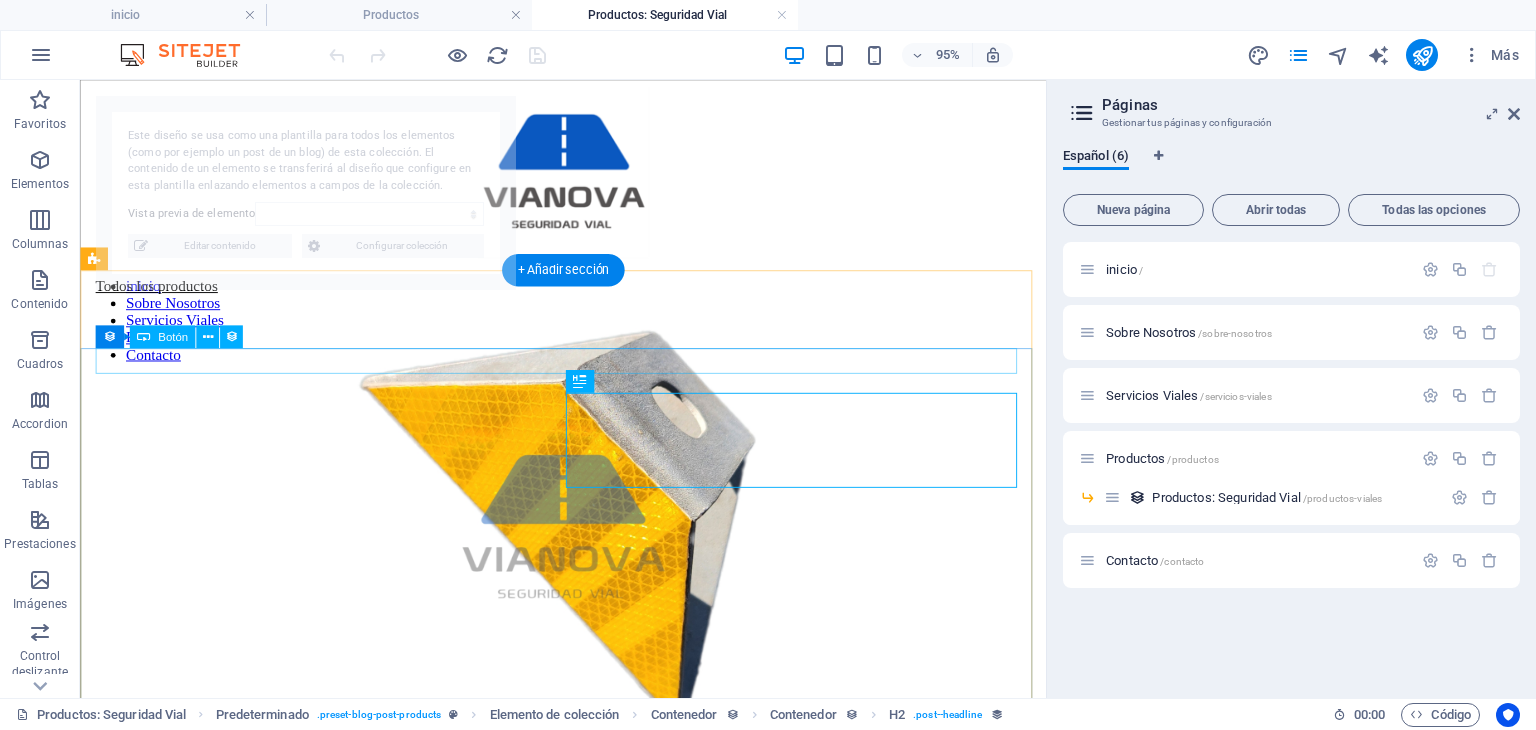 select on "68634cbfd527051147036c02" 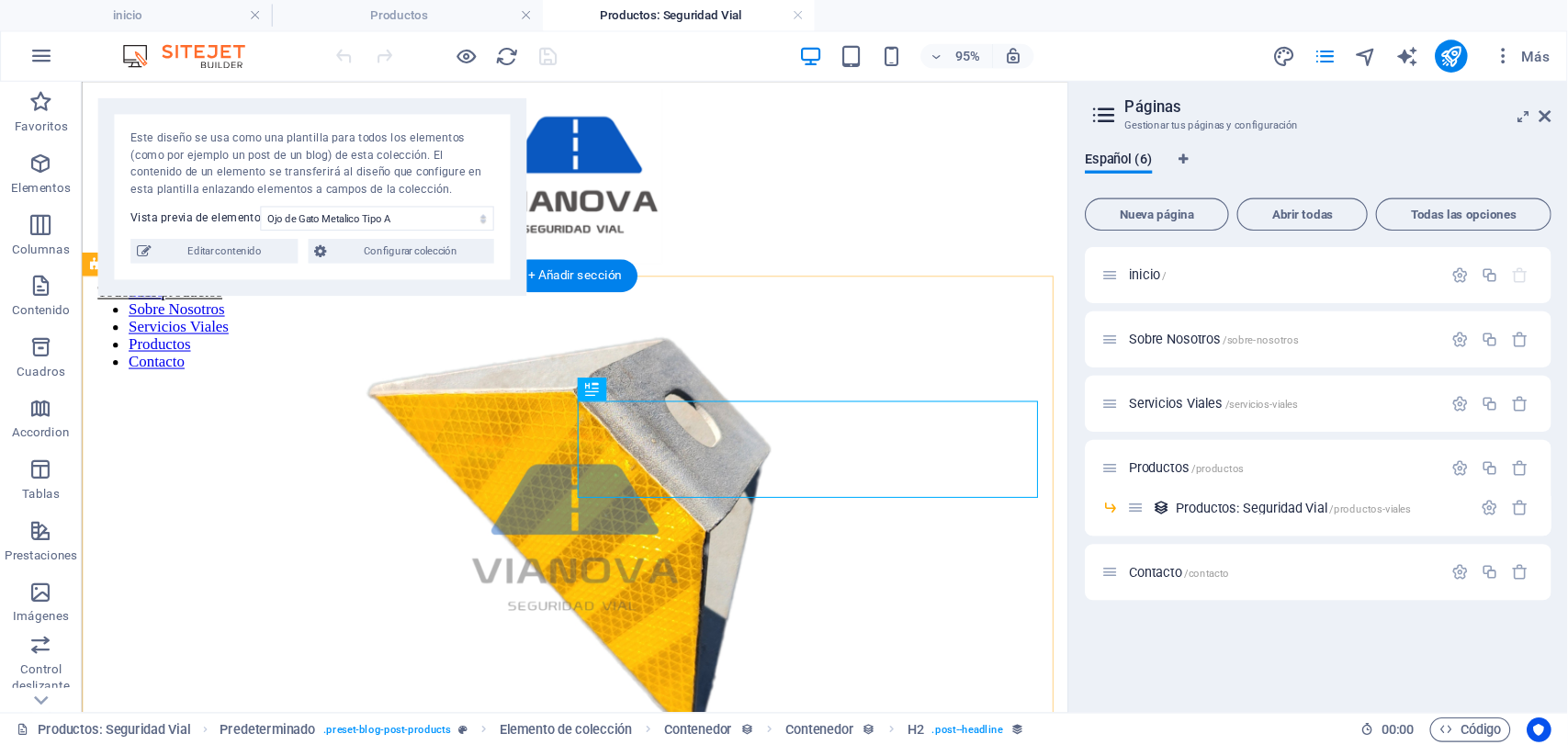 scroll, scrollTop: 0, scrollLeft: 0, axis: both 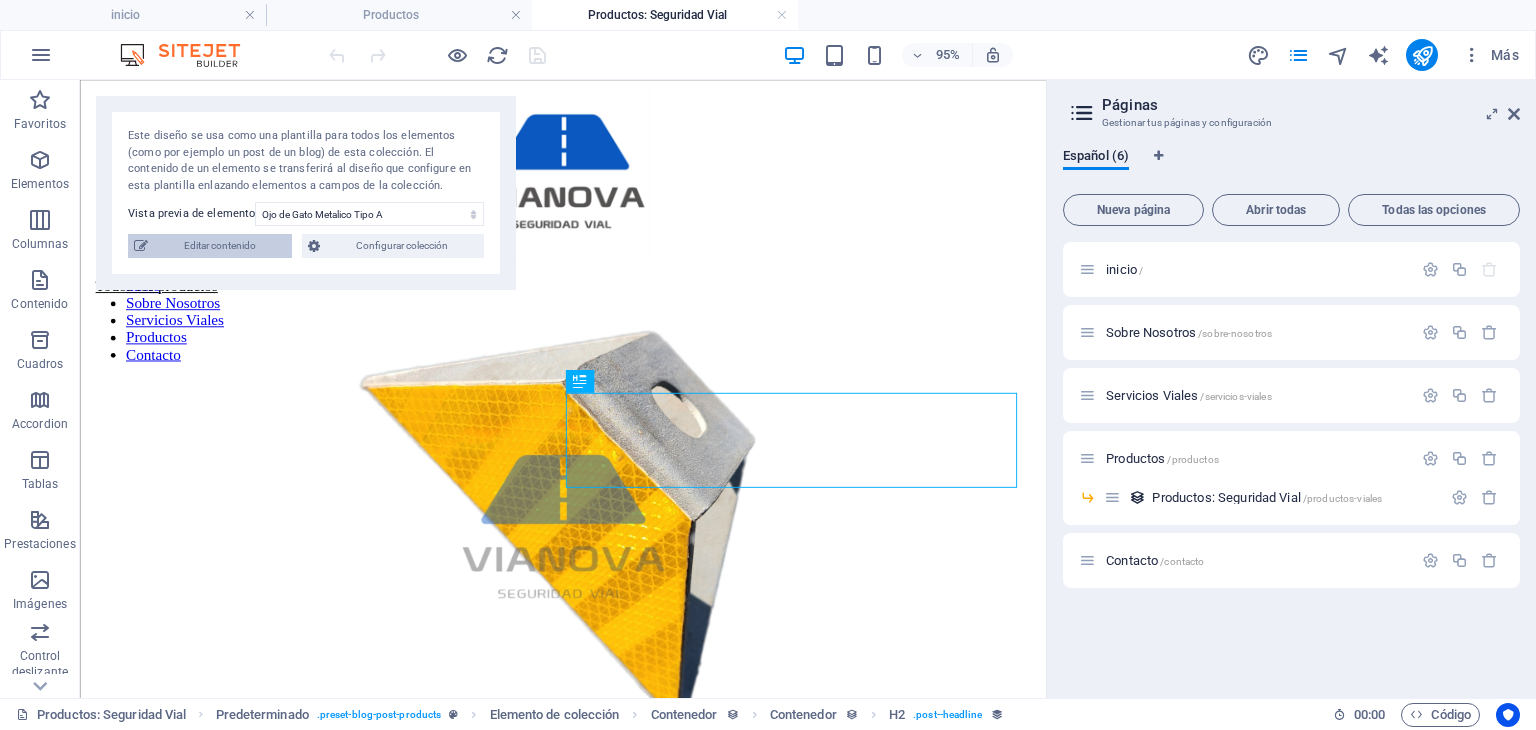 click on "Editar contenido" at bounding box center (220, 246) 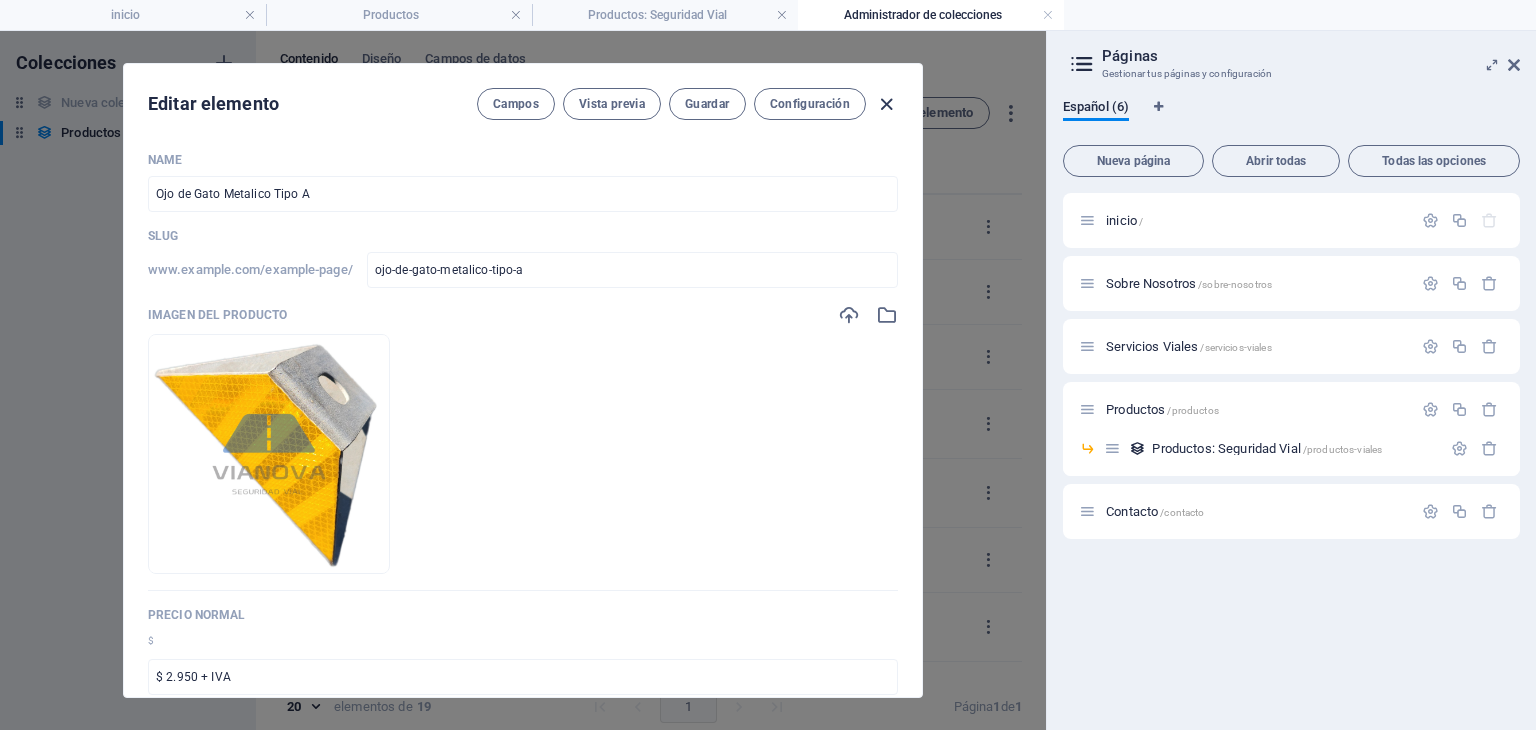 click at bounding box center [886, 104] 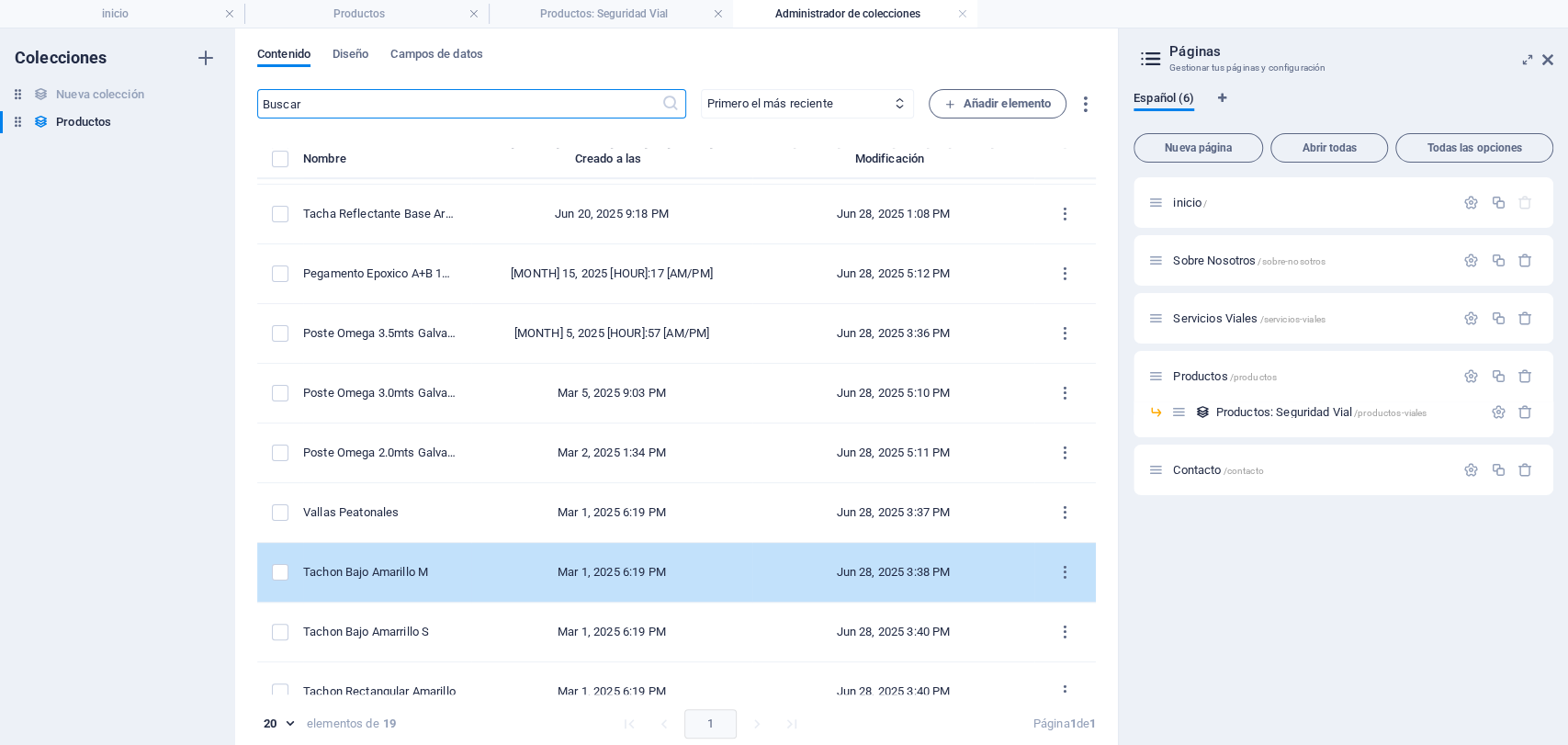 scroll, scrollTop: 617, scrollLeft: 0, axis: vertical 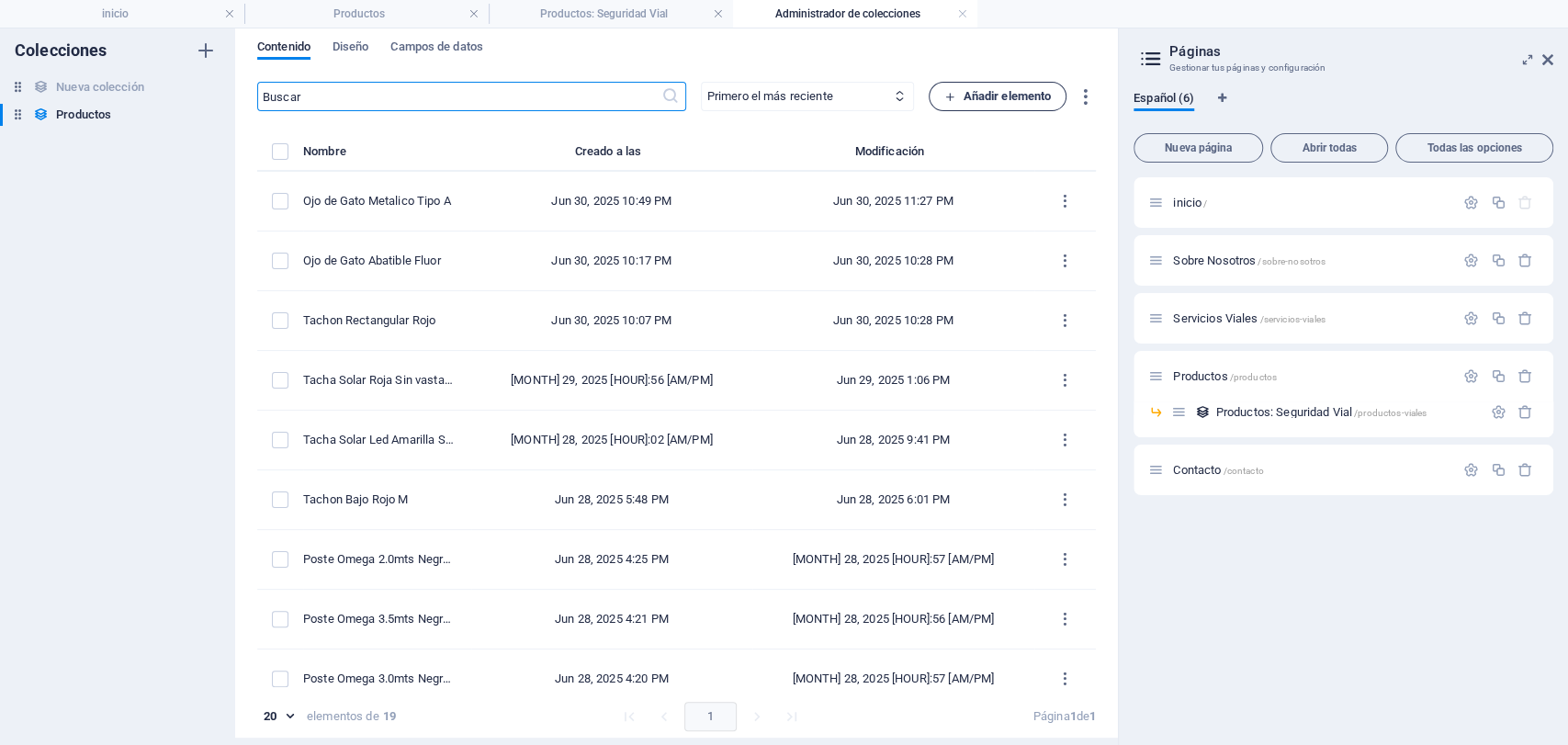 click on "Añadir elemento" at bounding box center [998, 96] 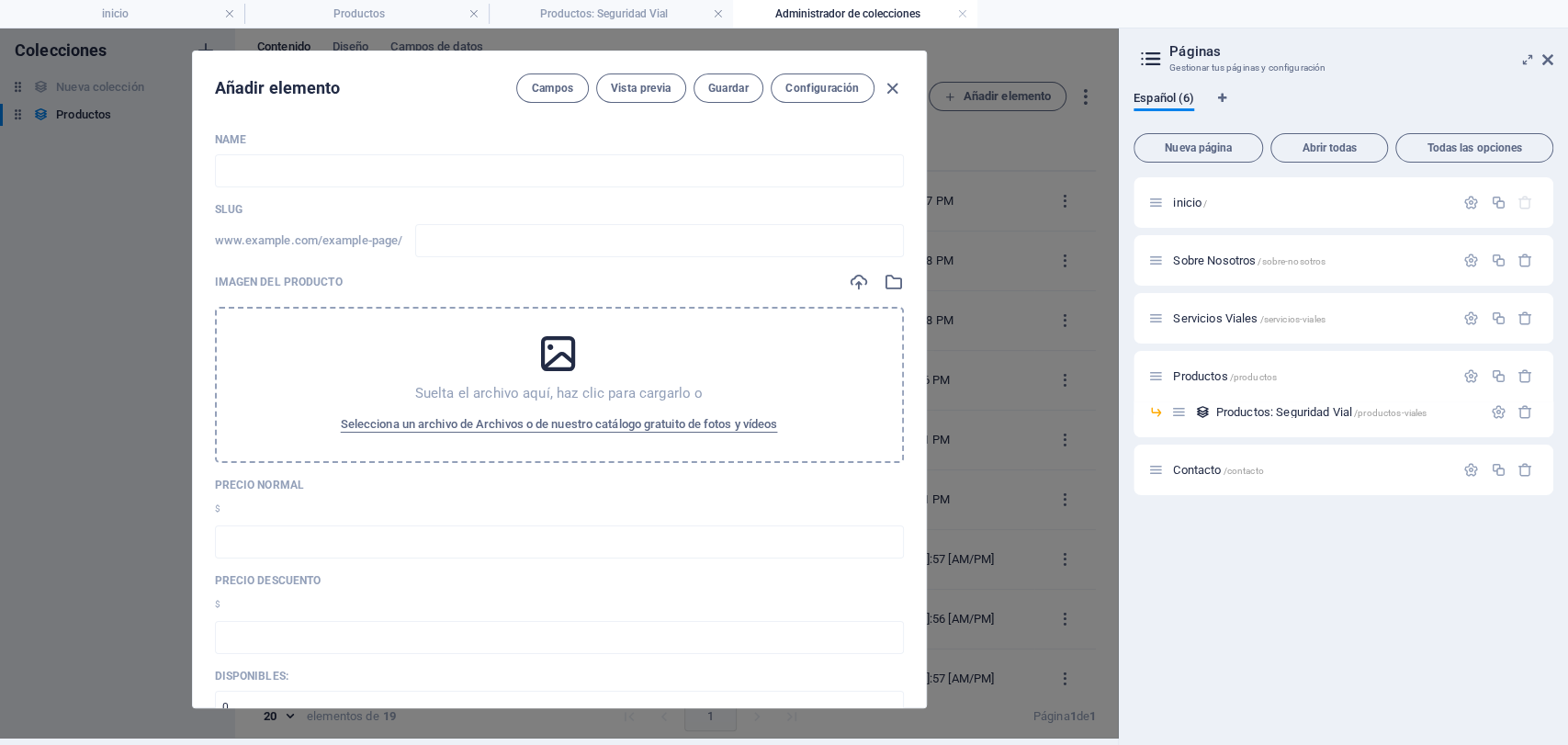 scroll, scrollTop: 0, scrollLeft: 0, axis: both 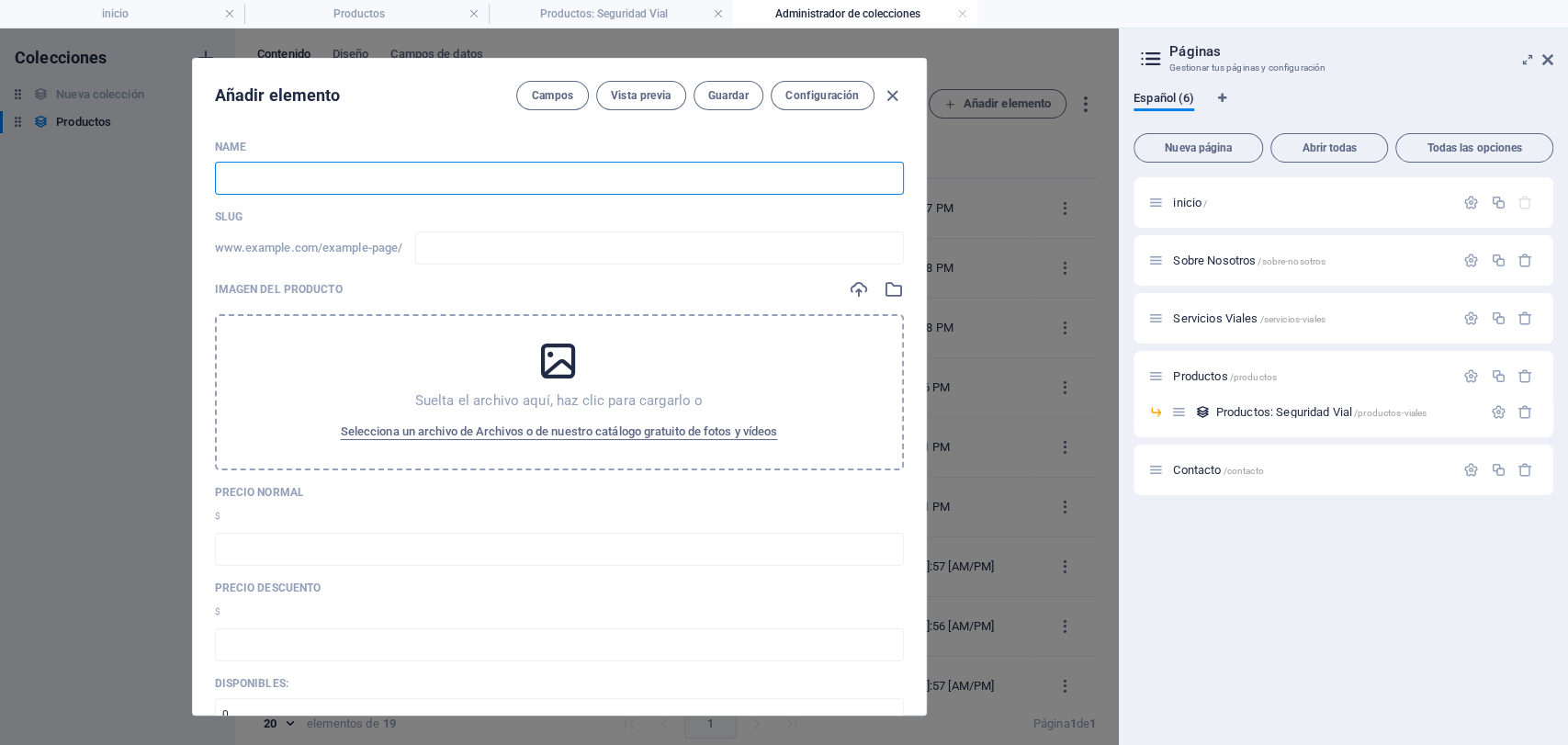 click at bounding box center [559, 178] 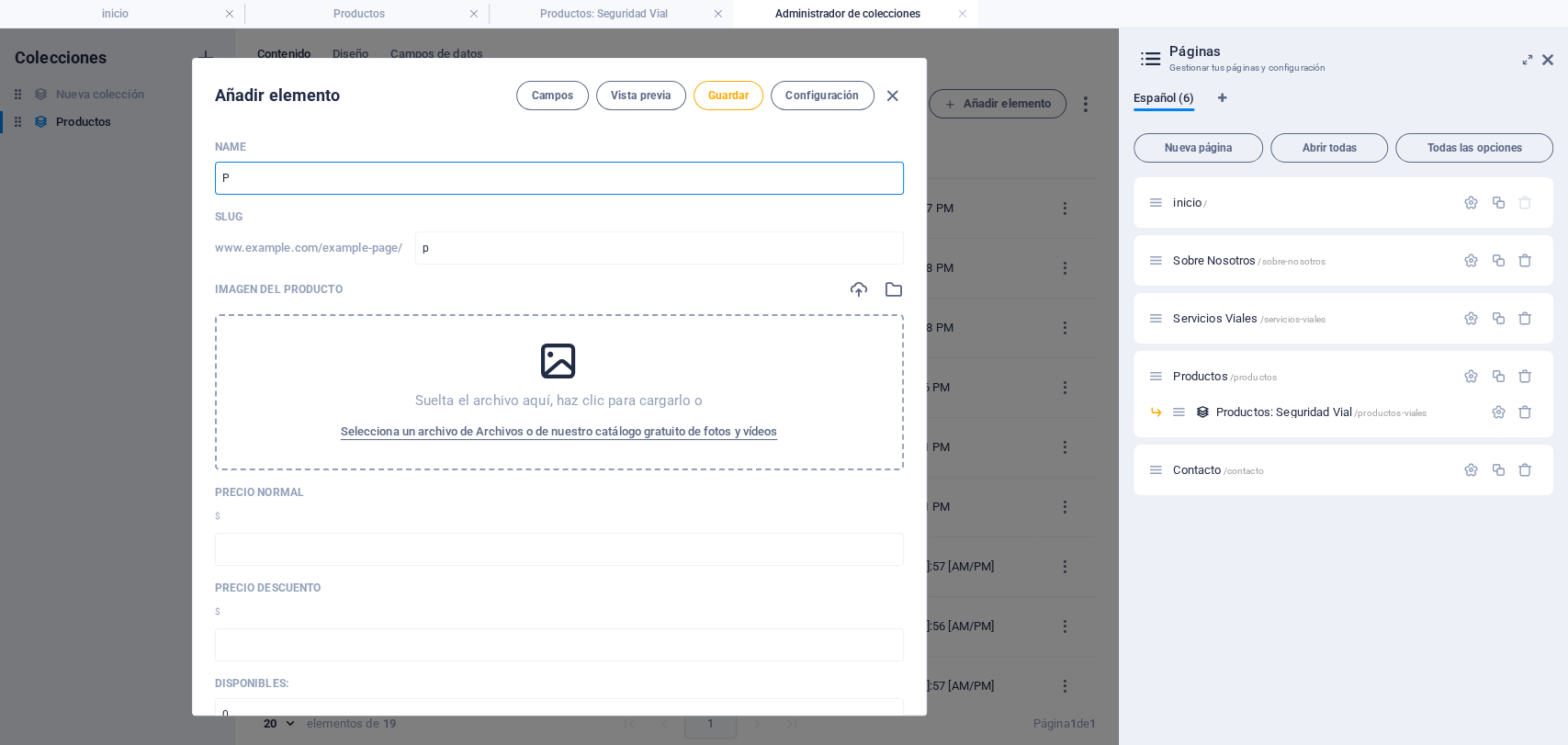 type on "Po" 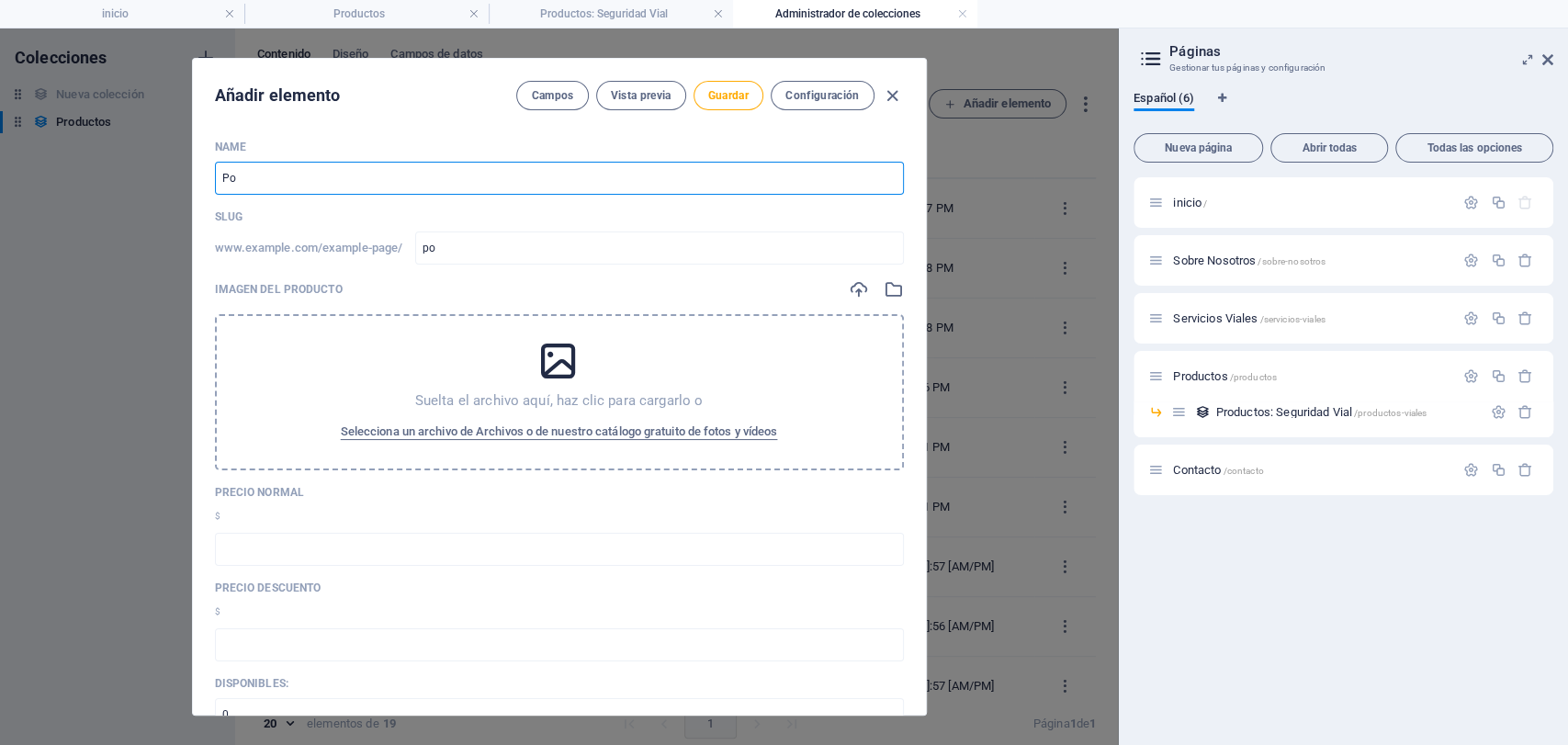 type on "Pos" 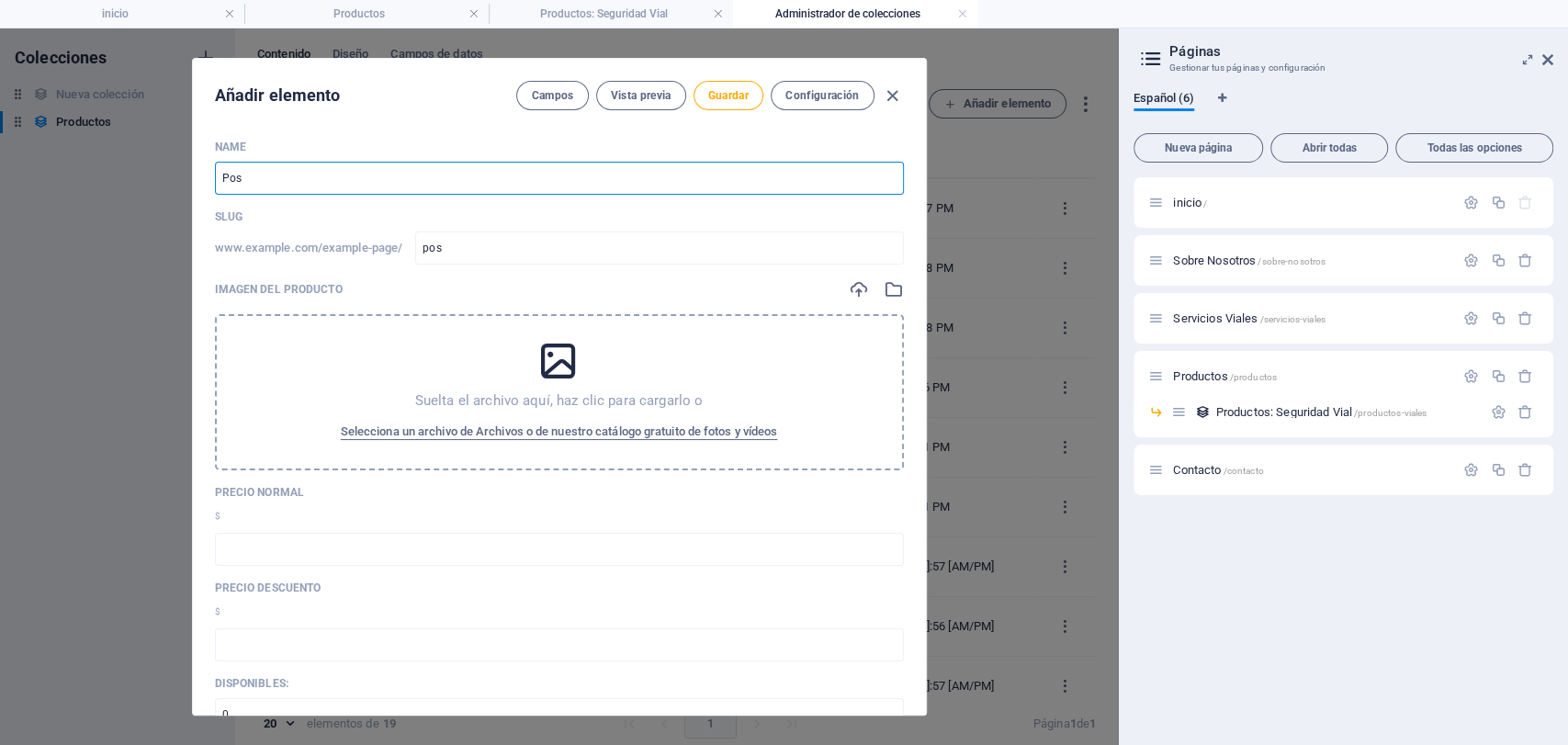 type on "Post" 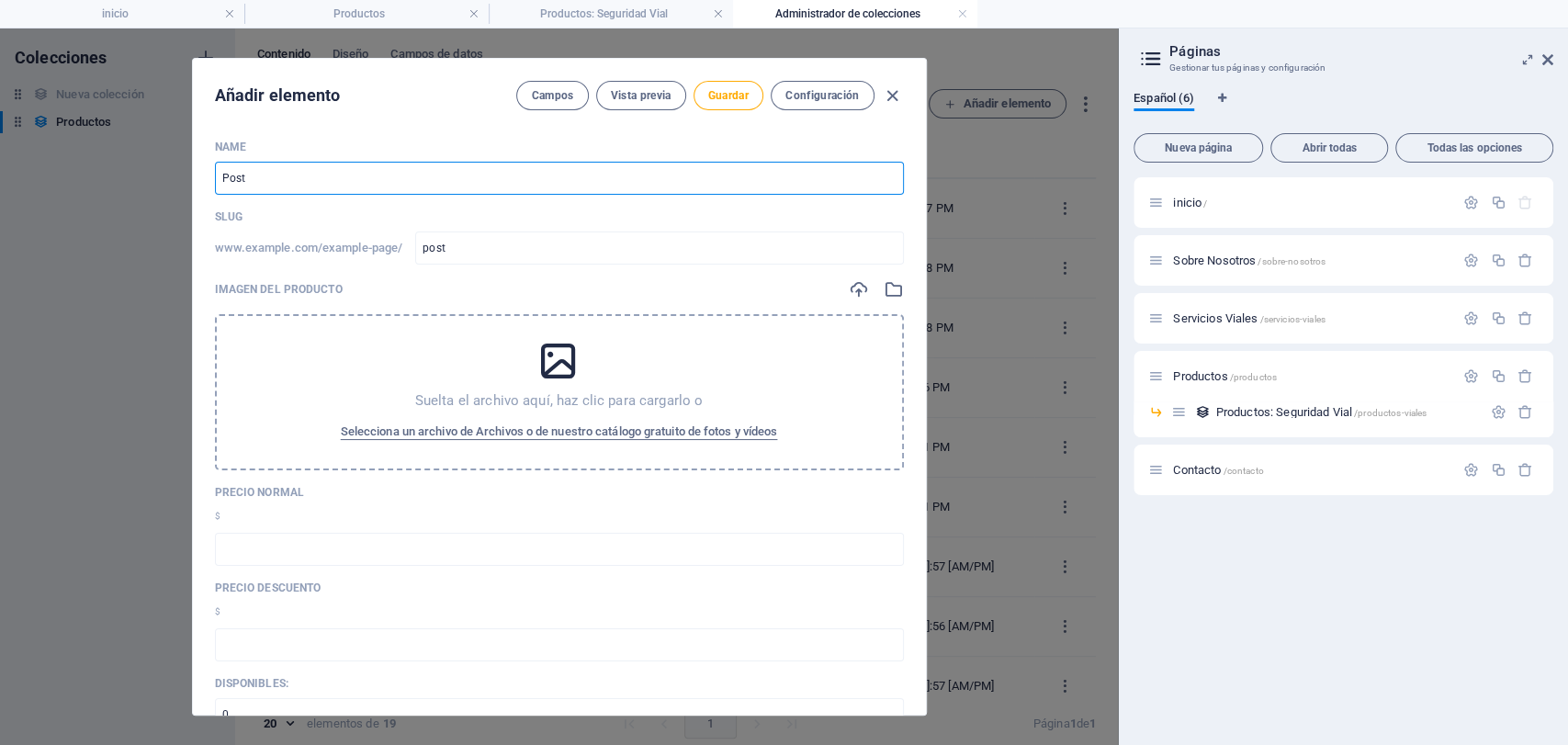 type on "Poste" 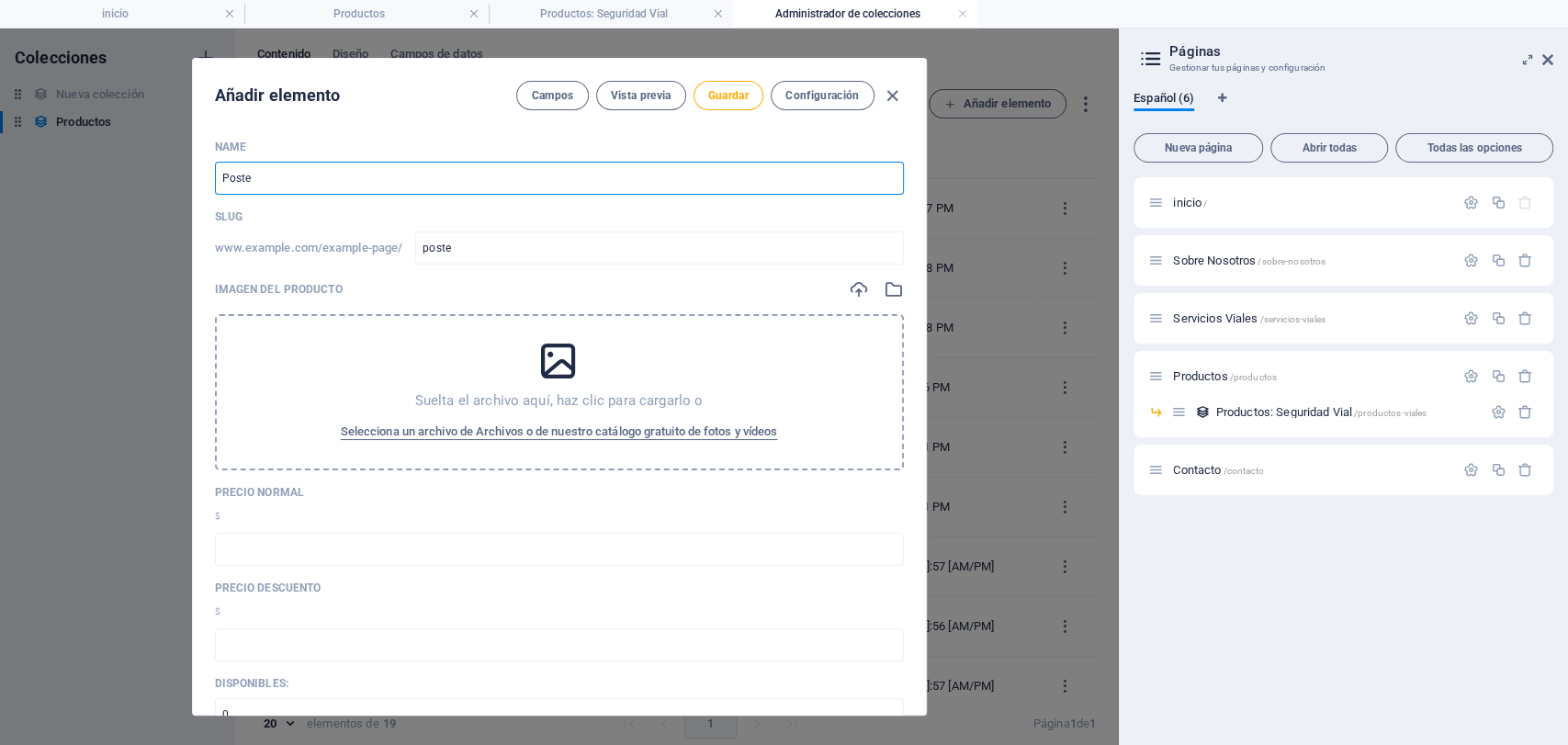 type on "Poste O" 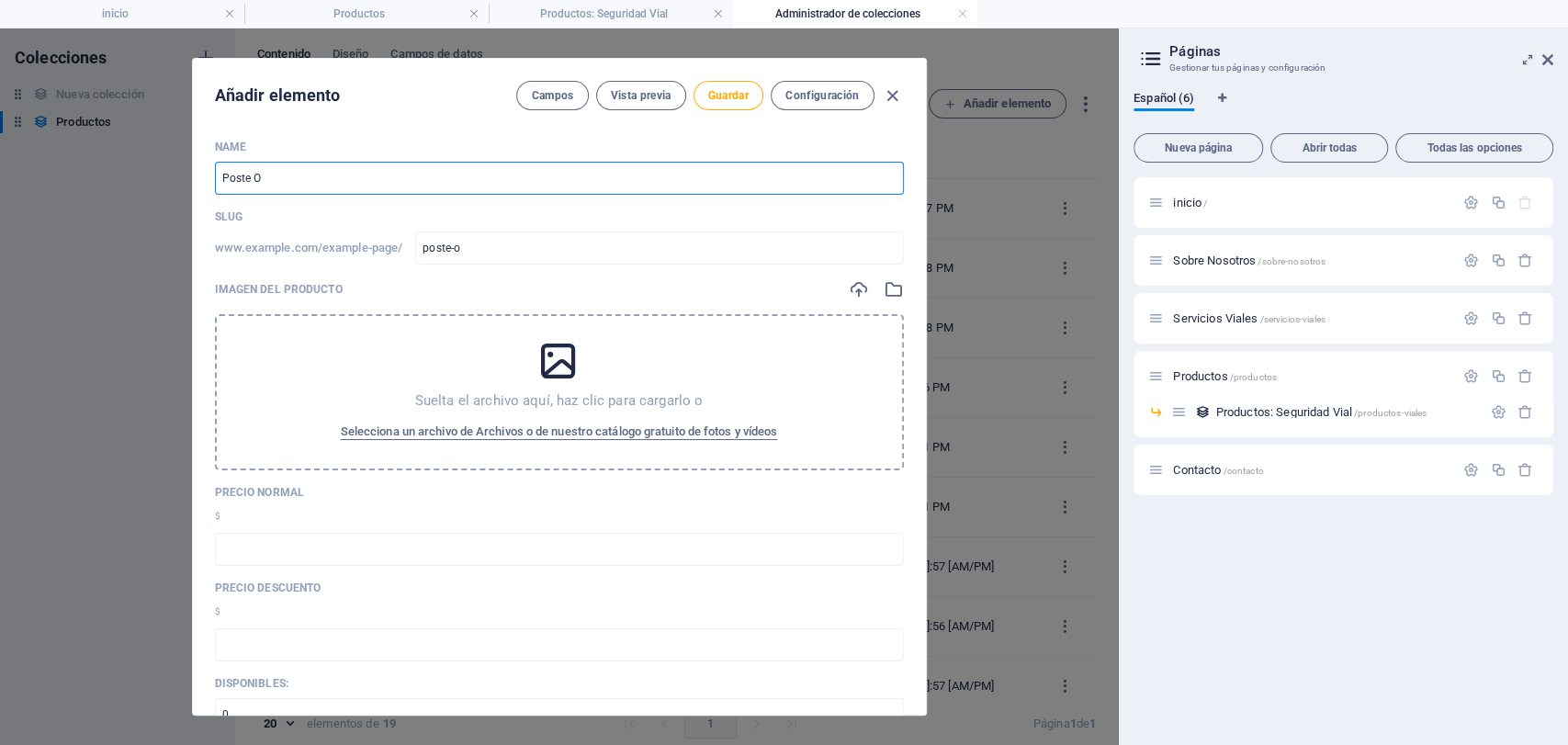 type on "Poste Om" 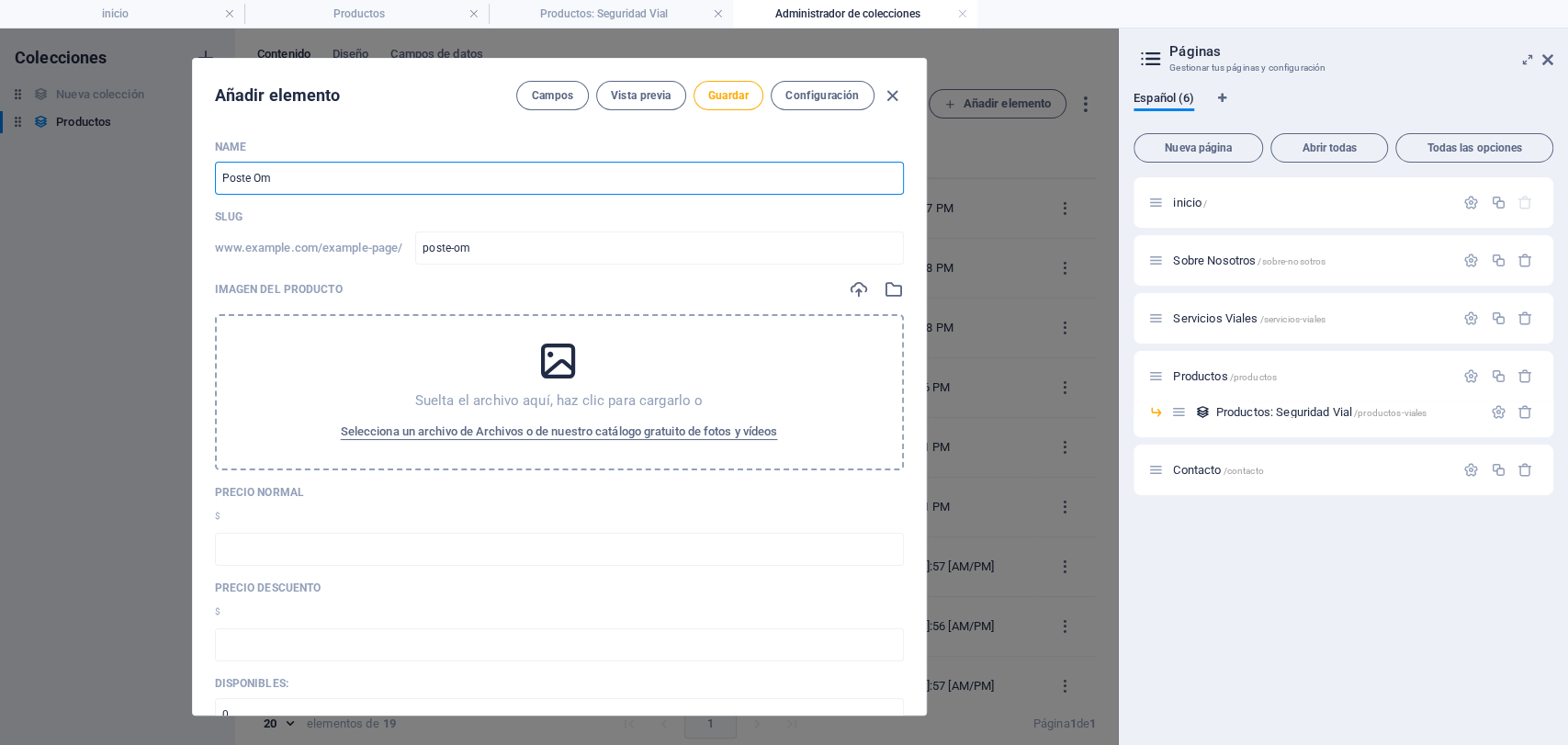 type on "Poste Oma" 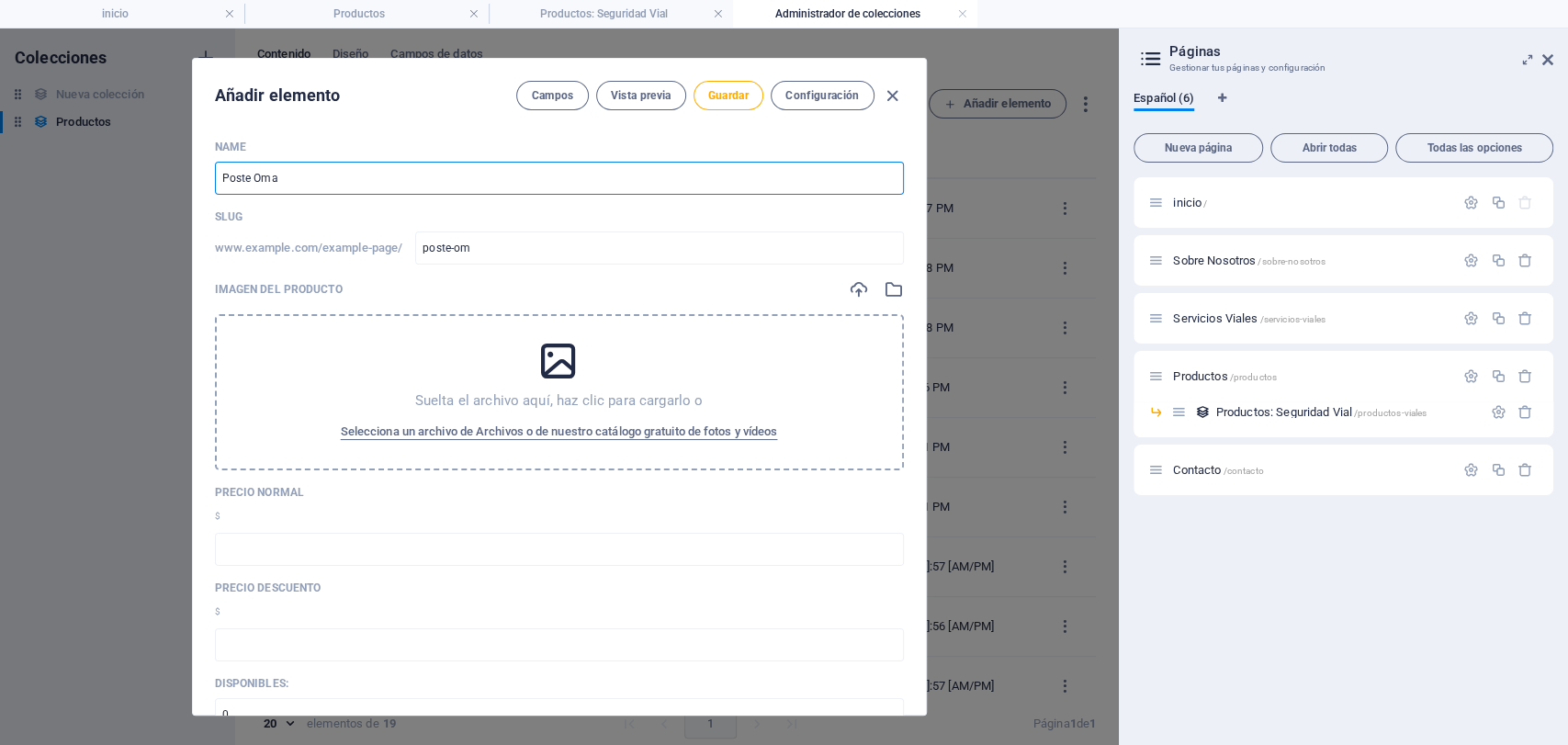 type on "poste-oma" 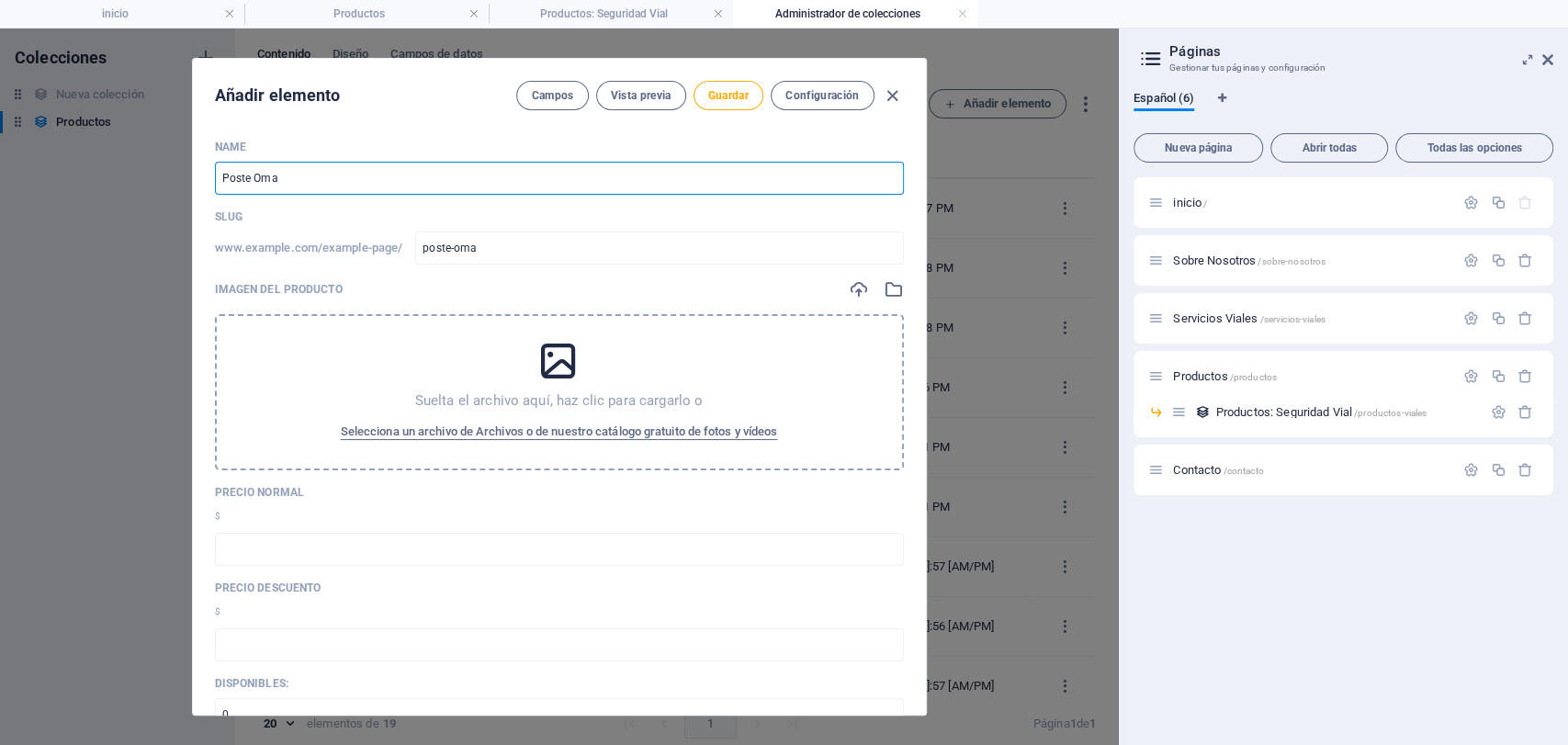 type on "Poste Om" 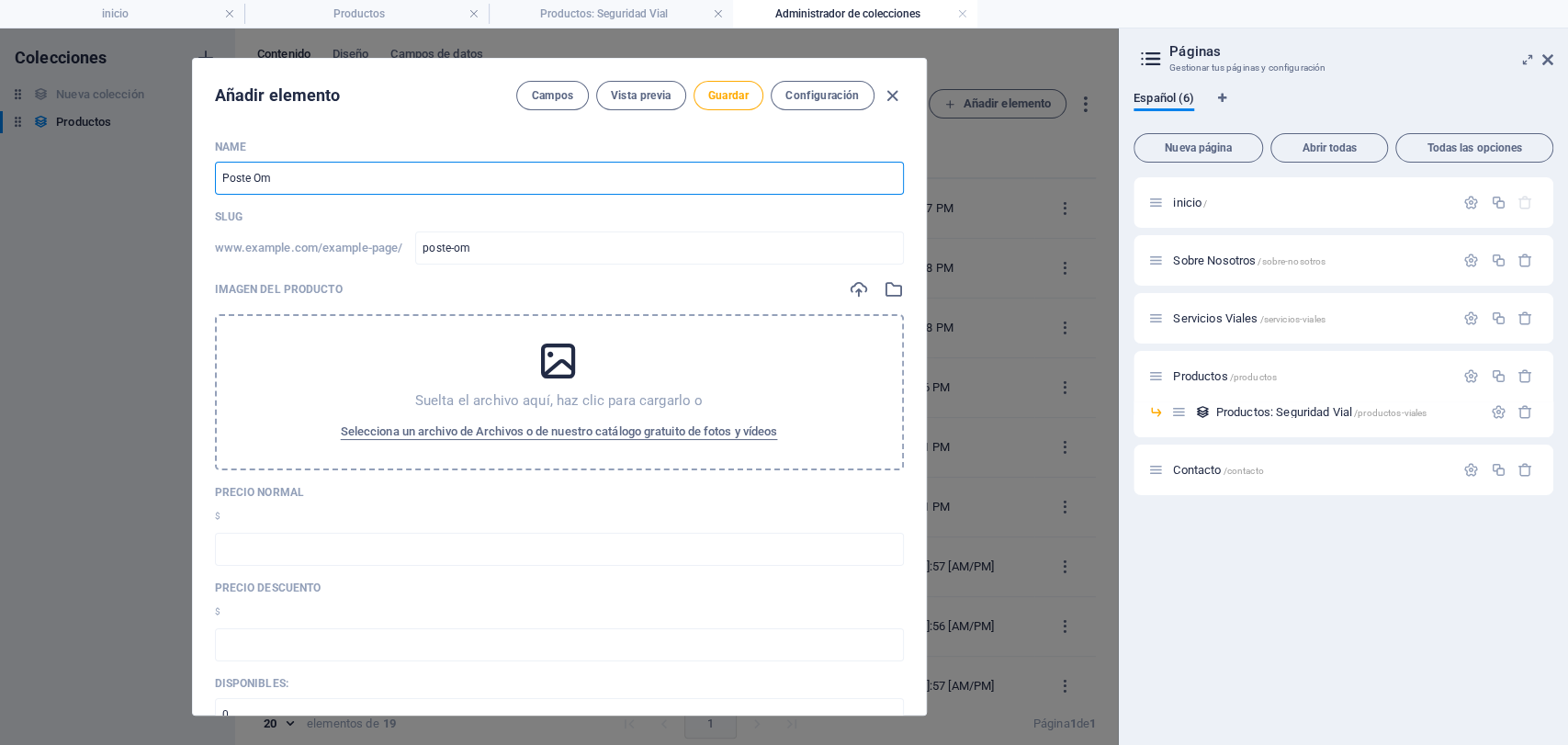 type on "Poste Omr" 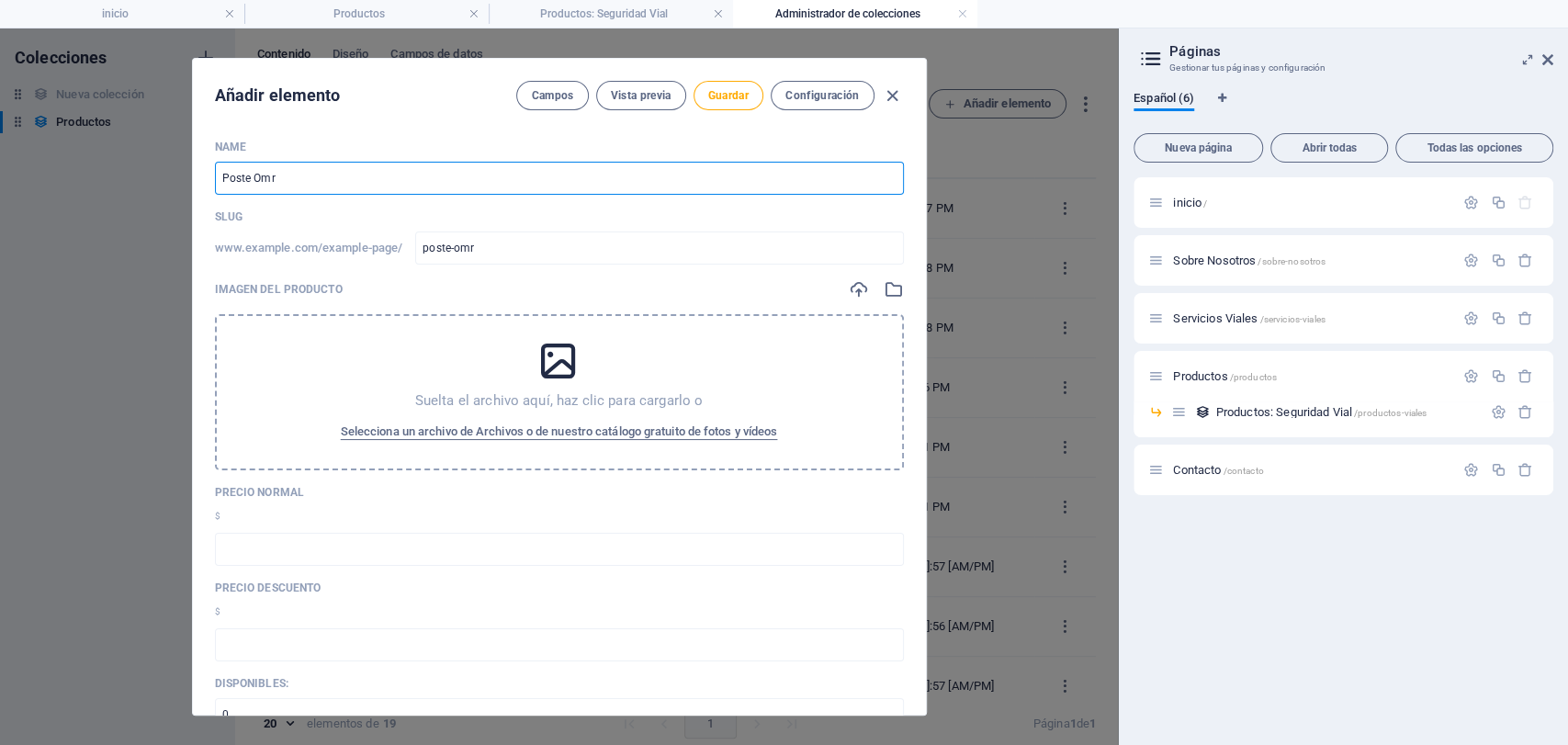 type on "Poste Om" 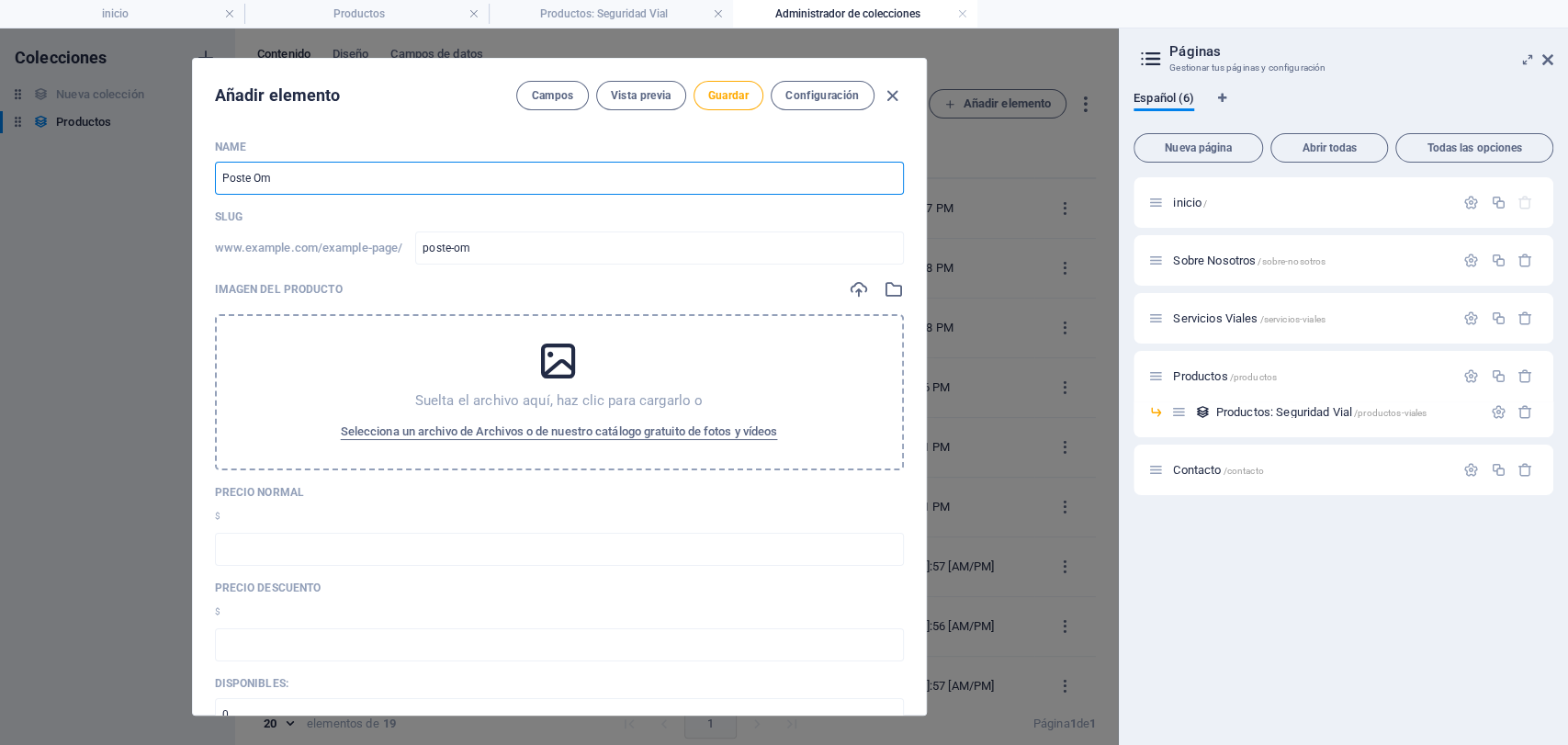 type on "Poste Ome" 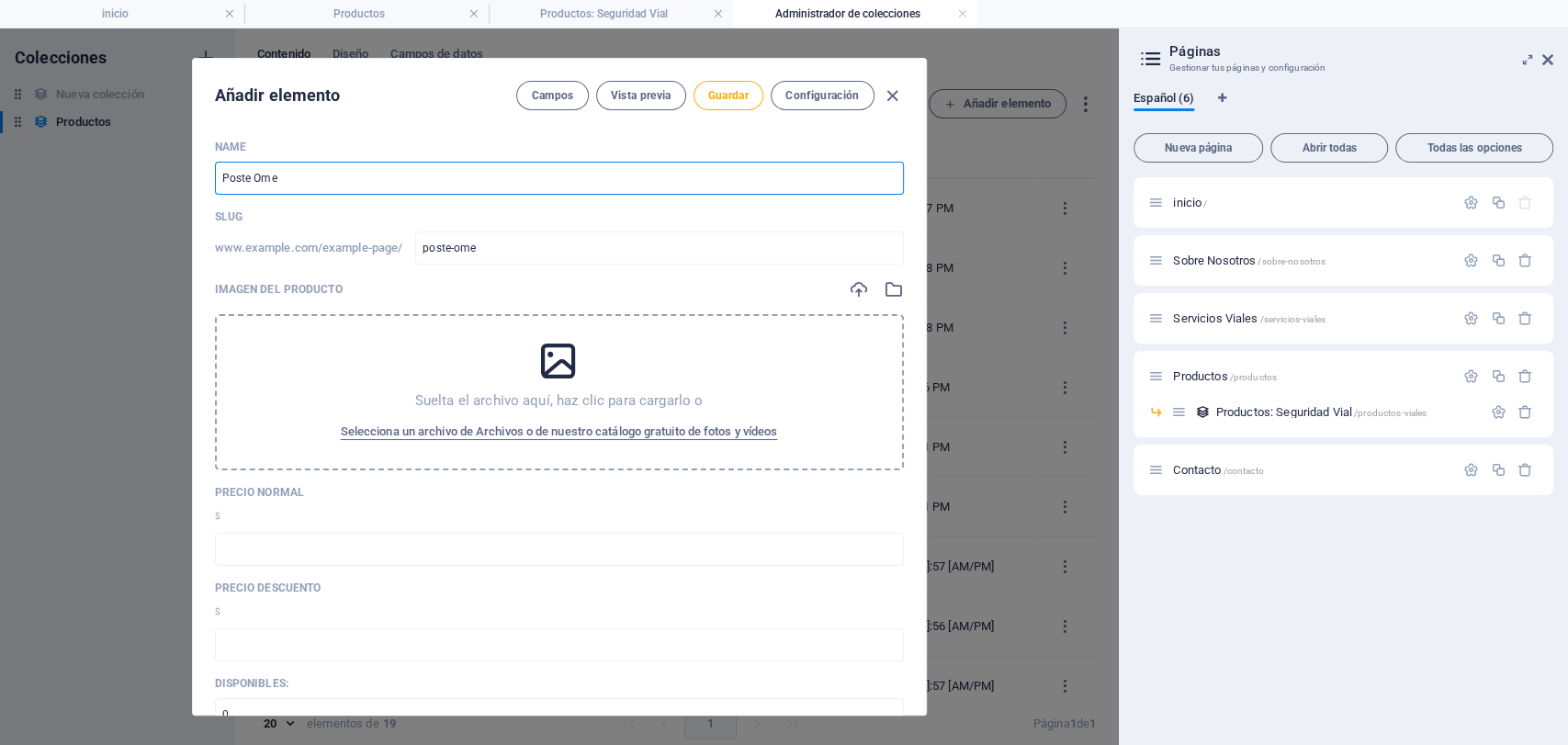 type on "Poste Omeg" 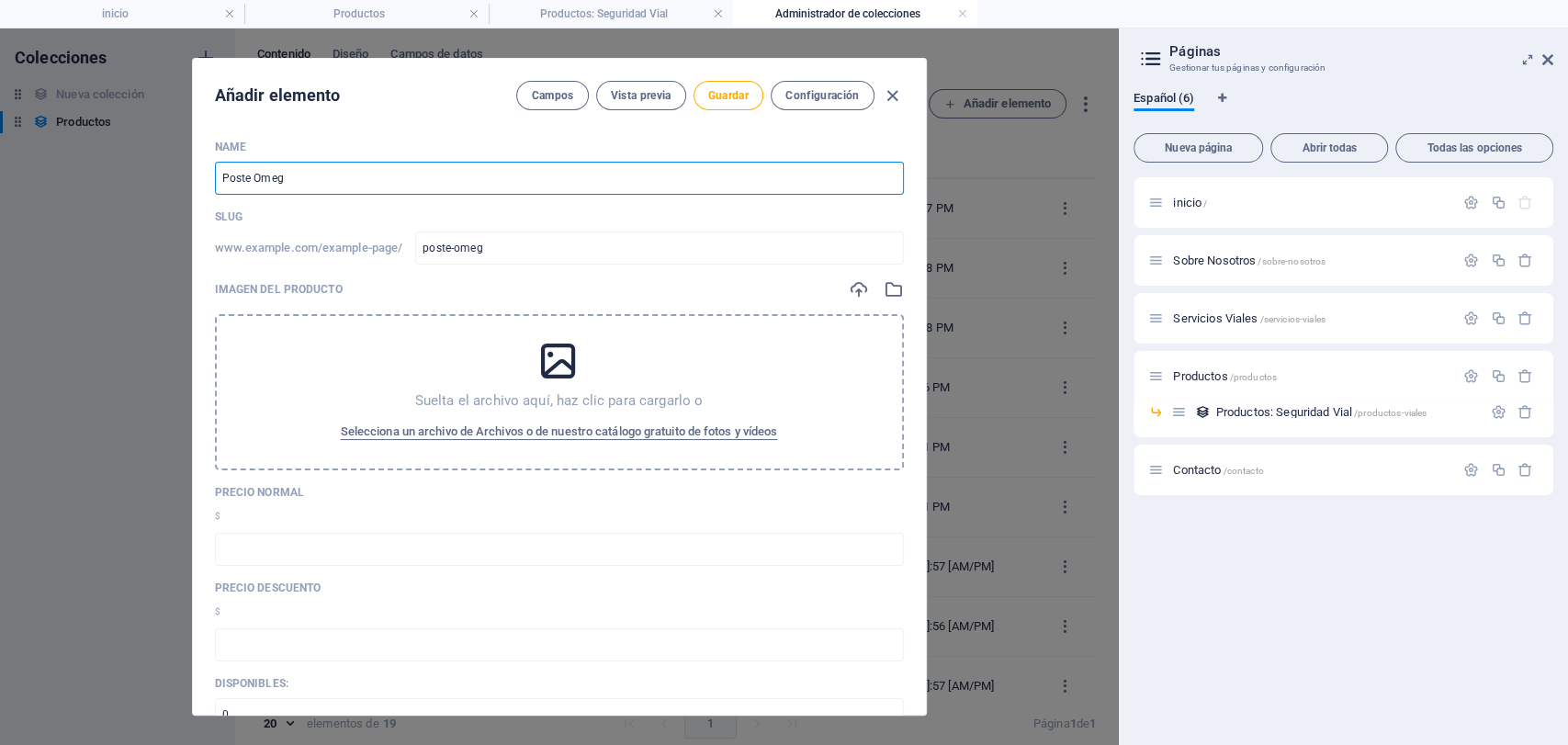 type on "Poste Omega" 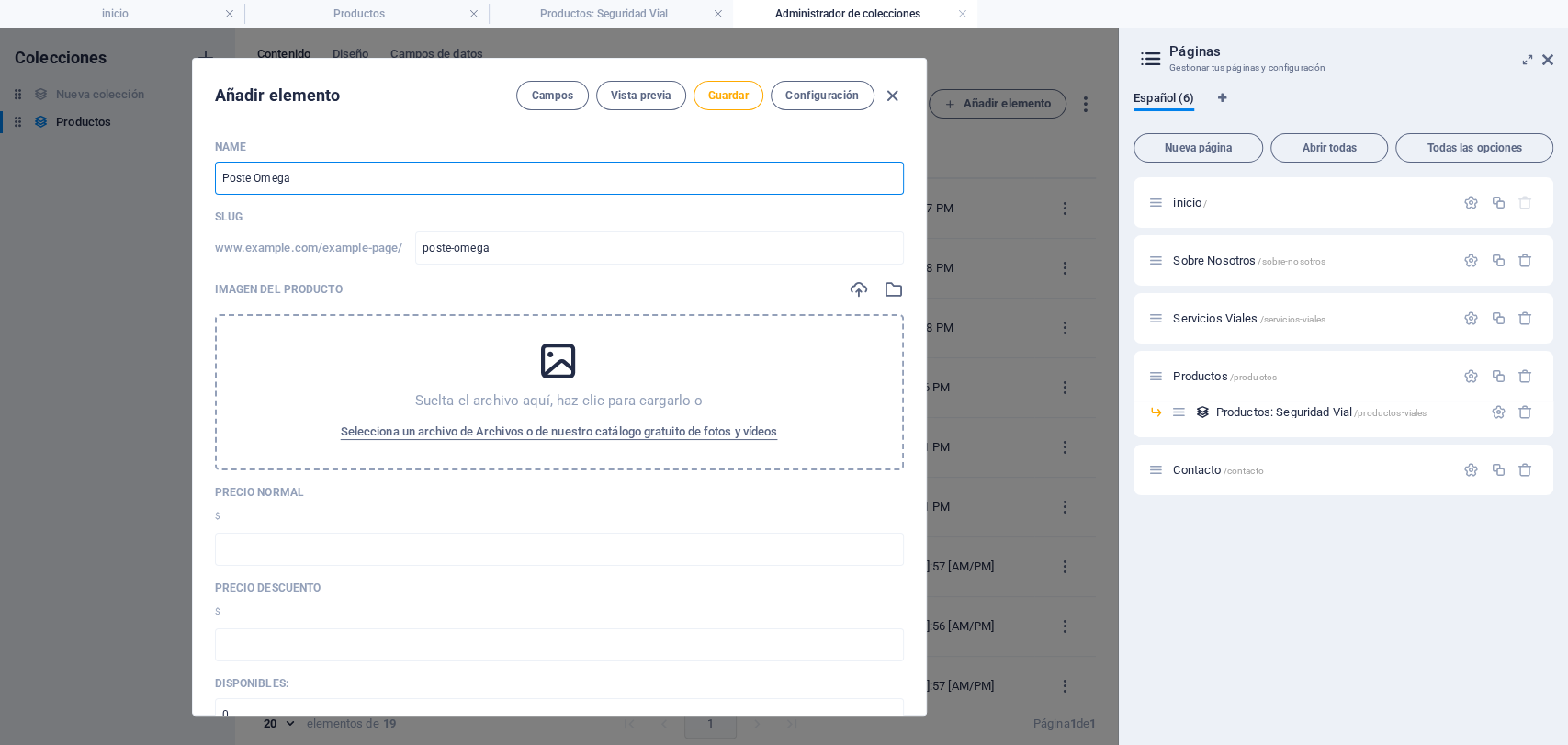 type on "Poste Omega C" 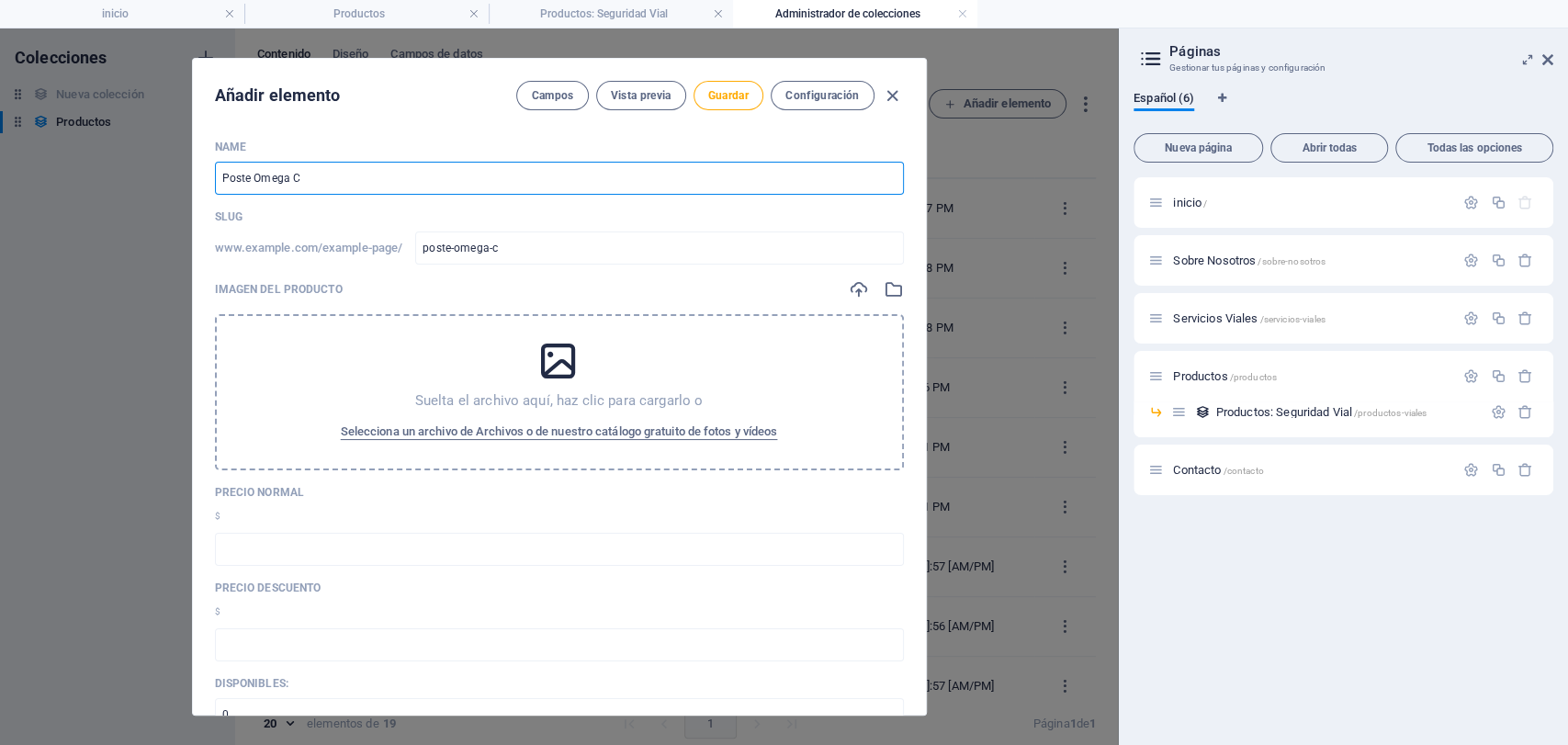 type on "Poste Omega" 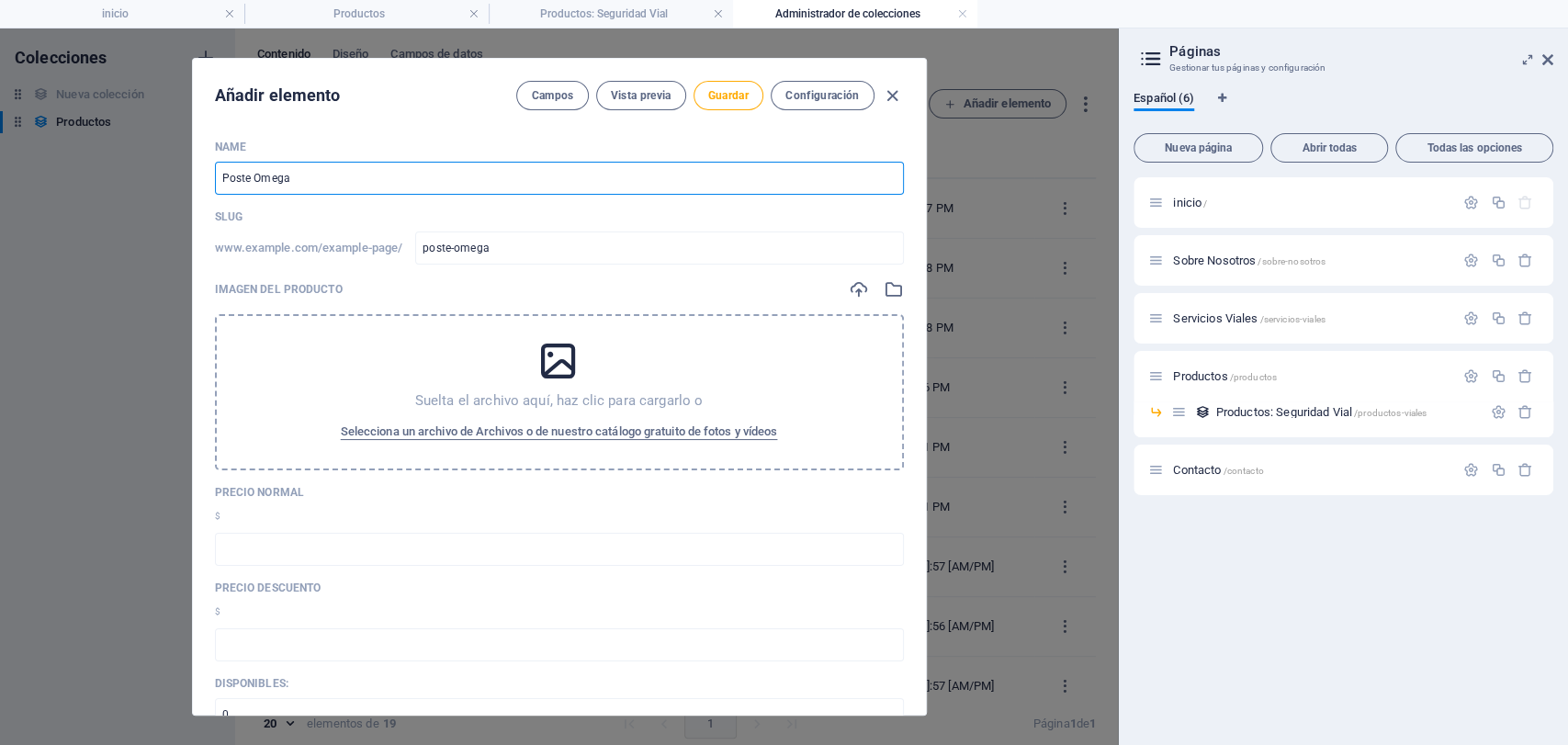 type on "Poste Omega c" 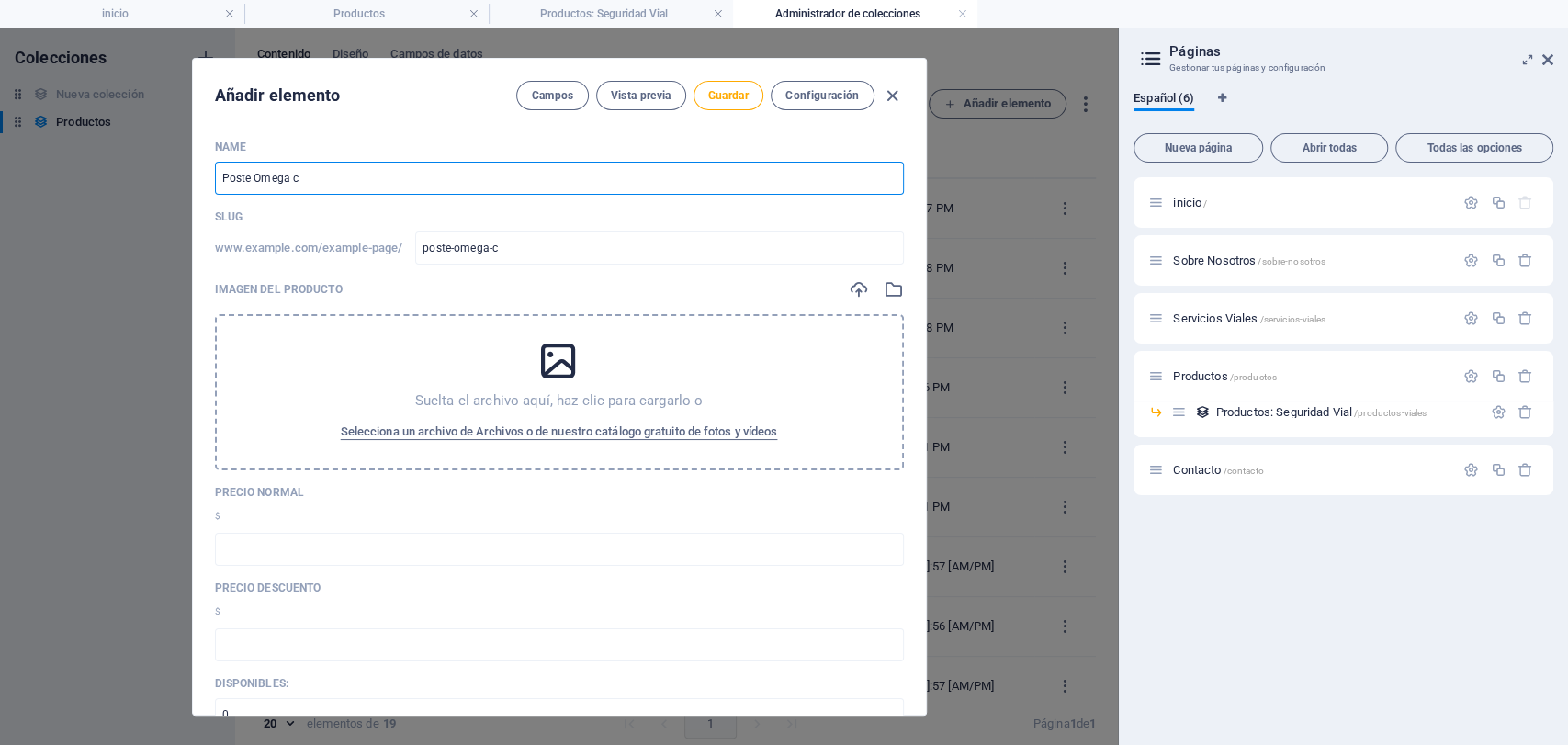 type on "Poste Omega co" 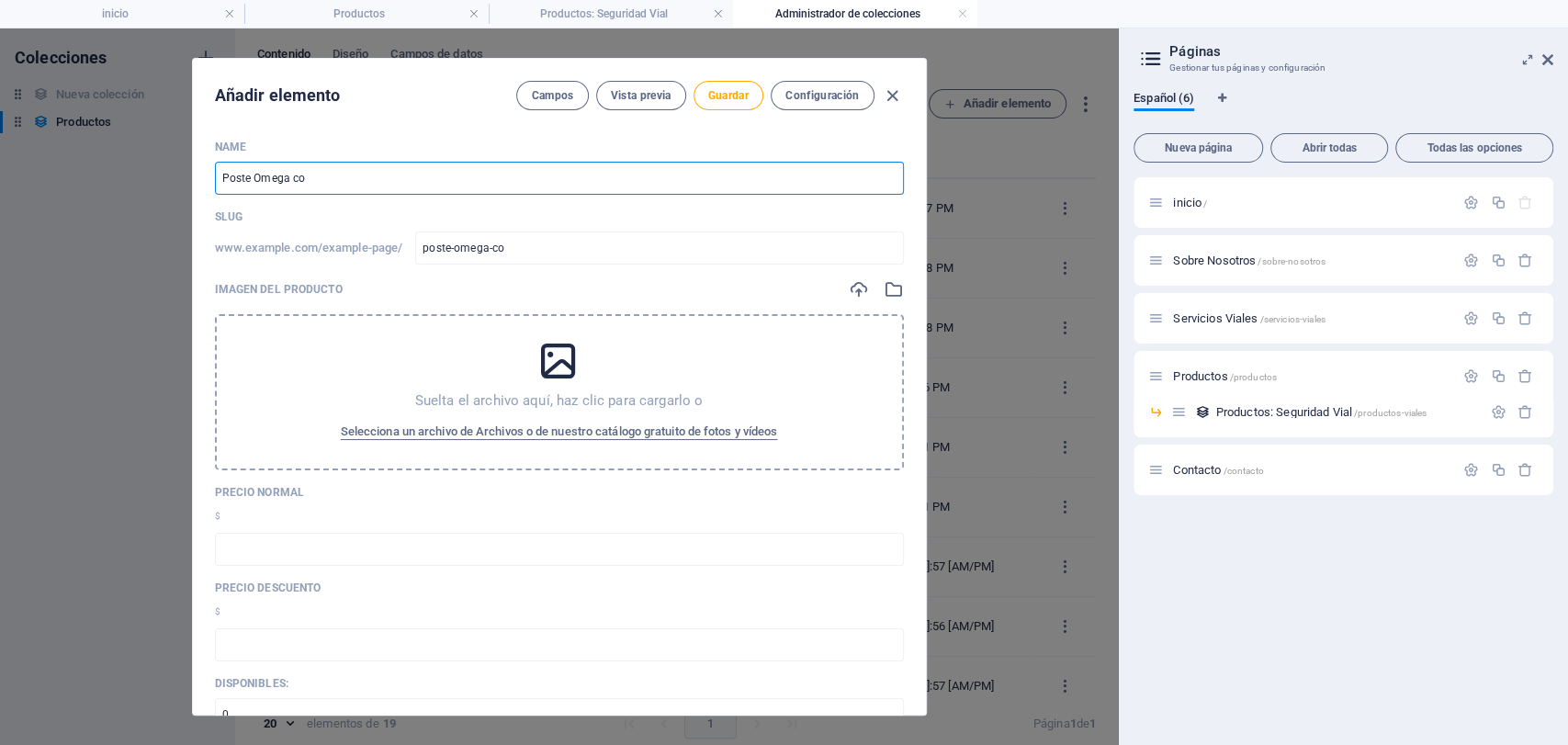 type on "Poste Omega con" 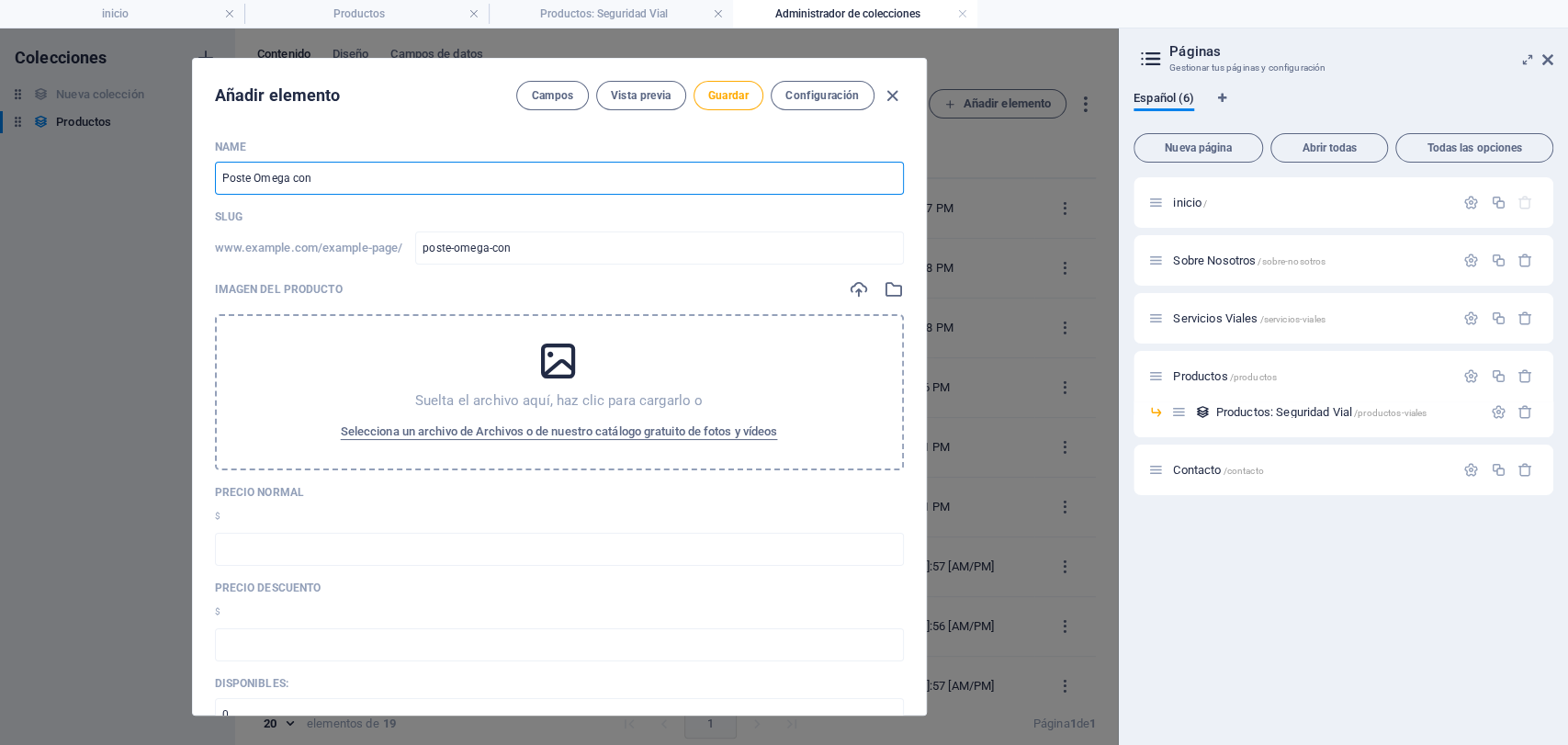 type on "Poste Omega con P" 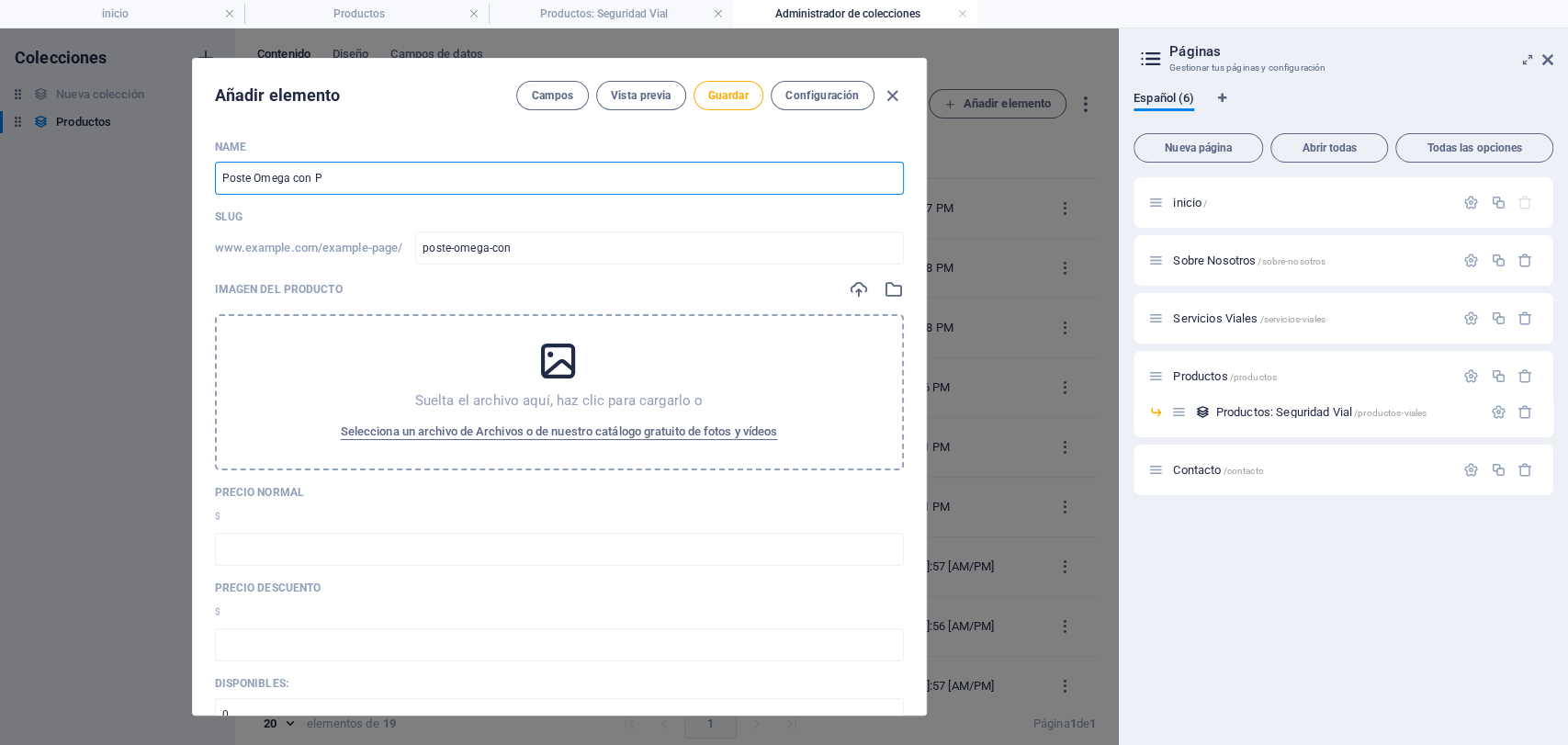 type on "poste-omega-con-p" 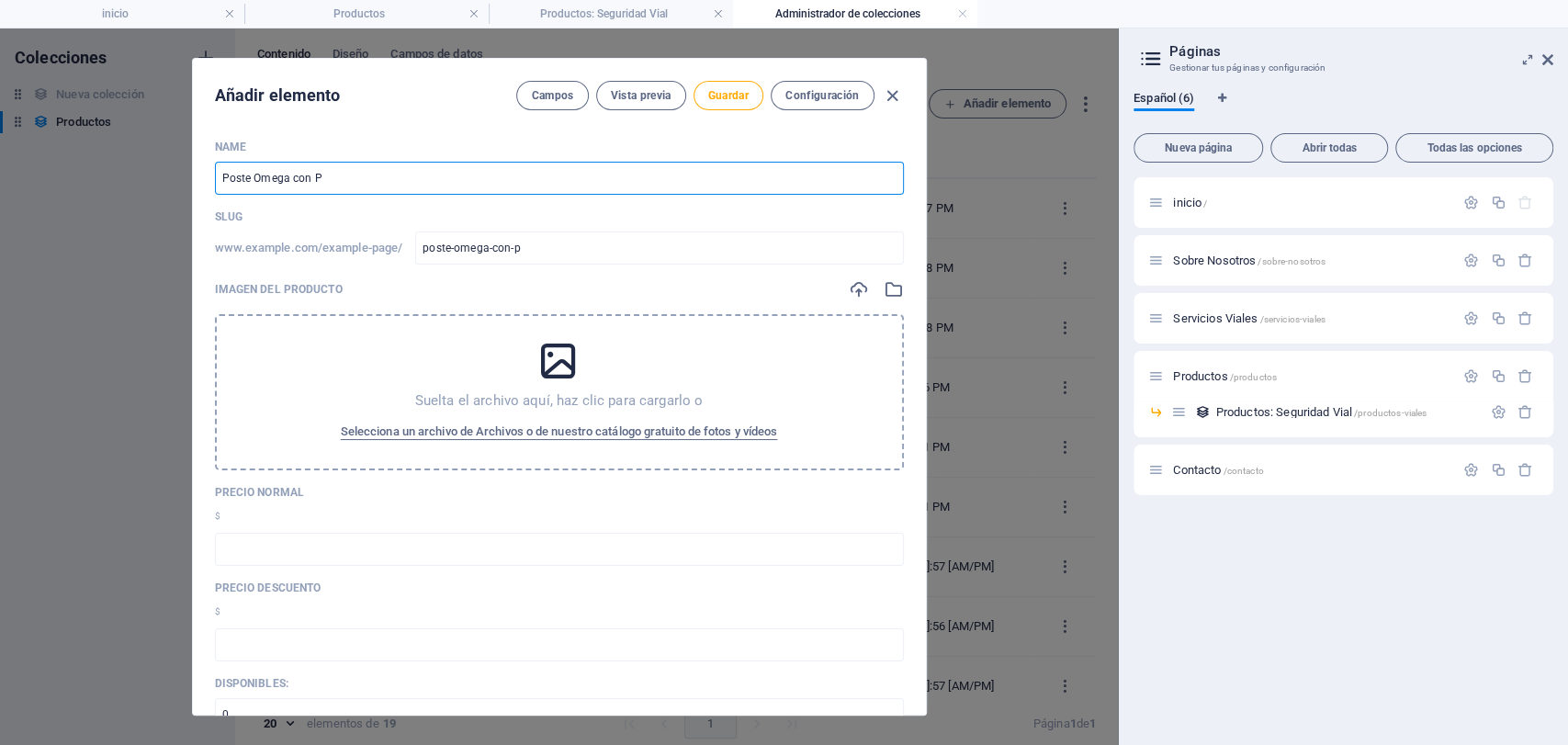 type on "Poste Omega con Pl" 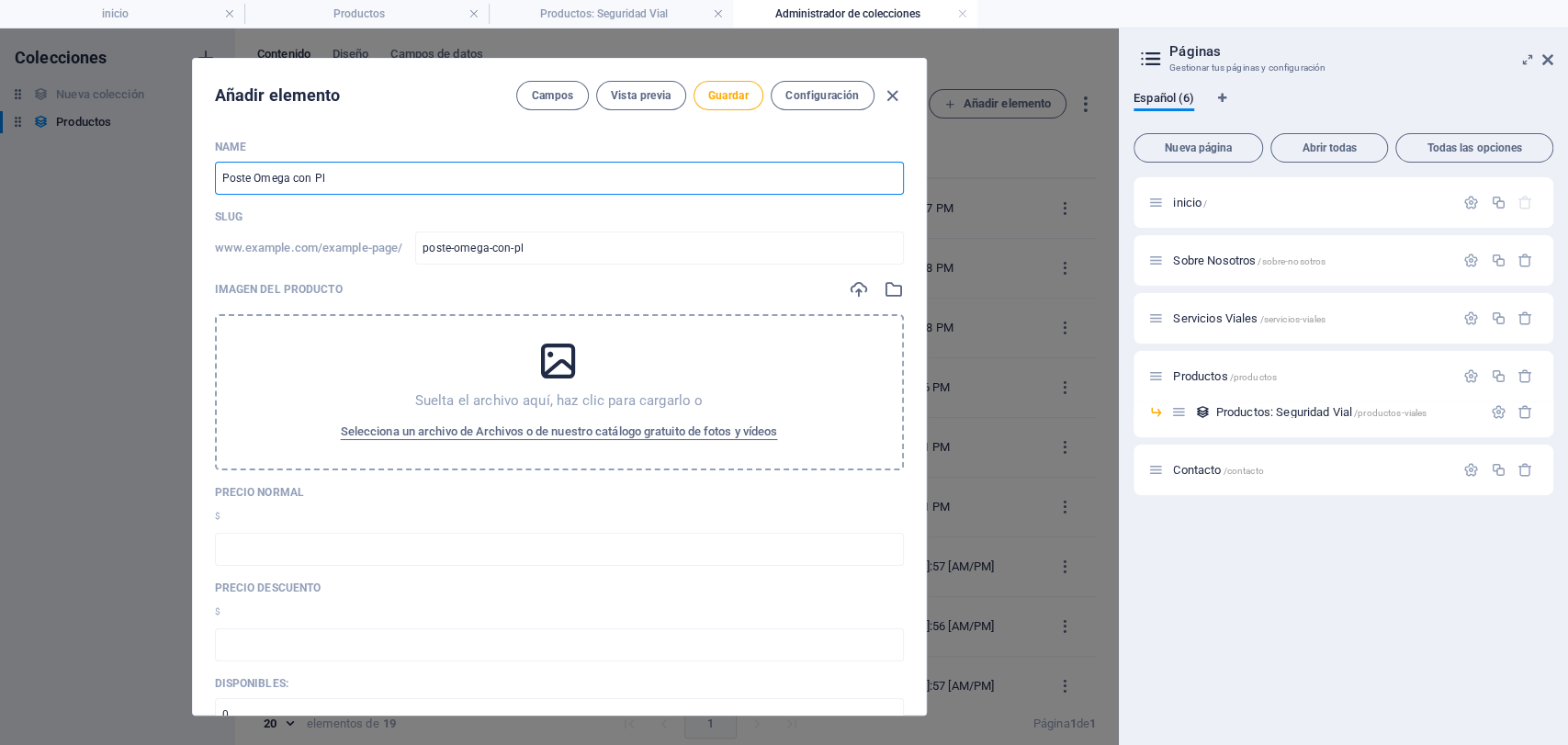 type on "Poste Omega con Pla" 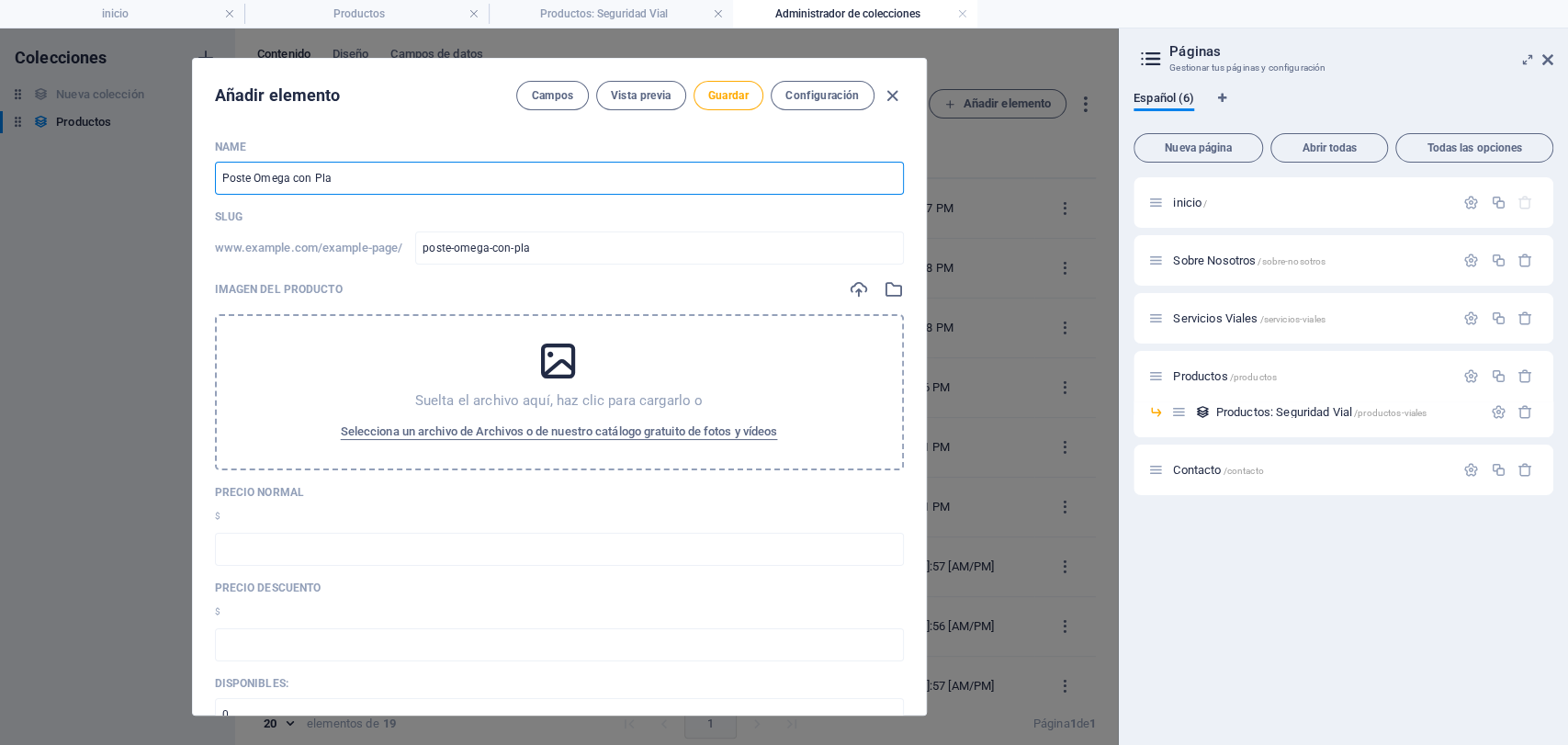 type on "Poste Omega con Plac" 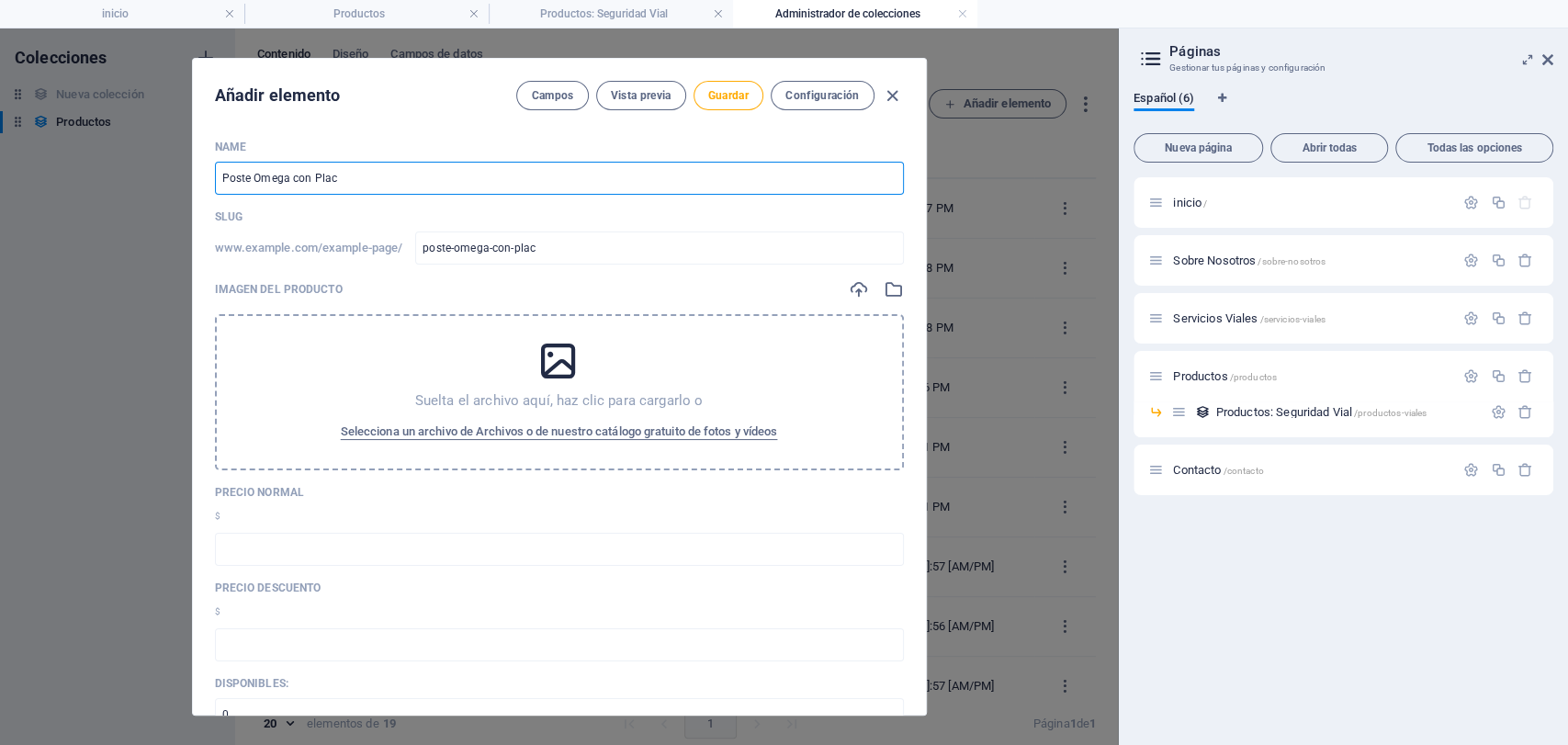 type on "Poste Omega con Placa" 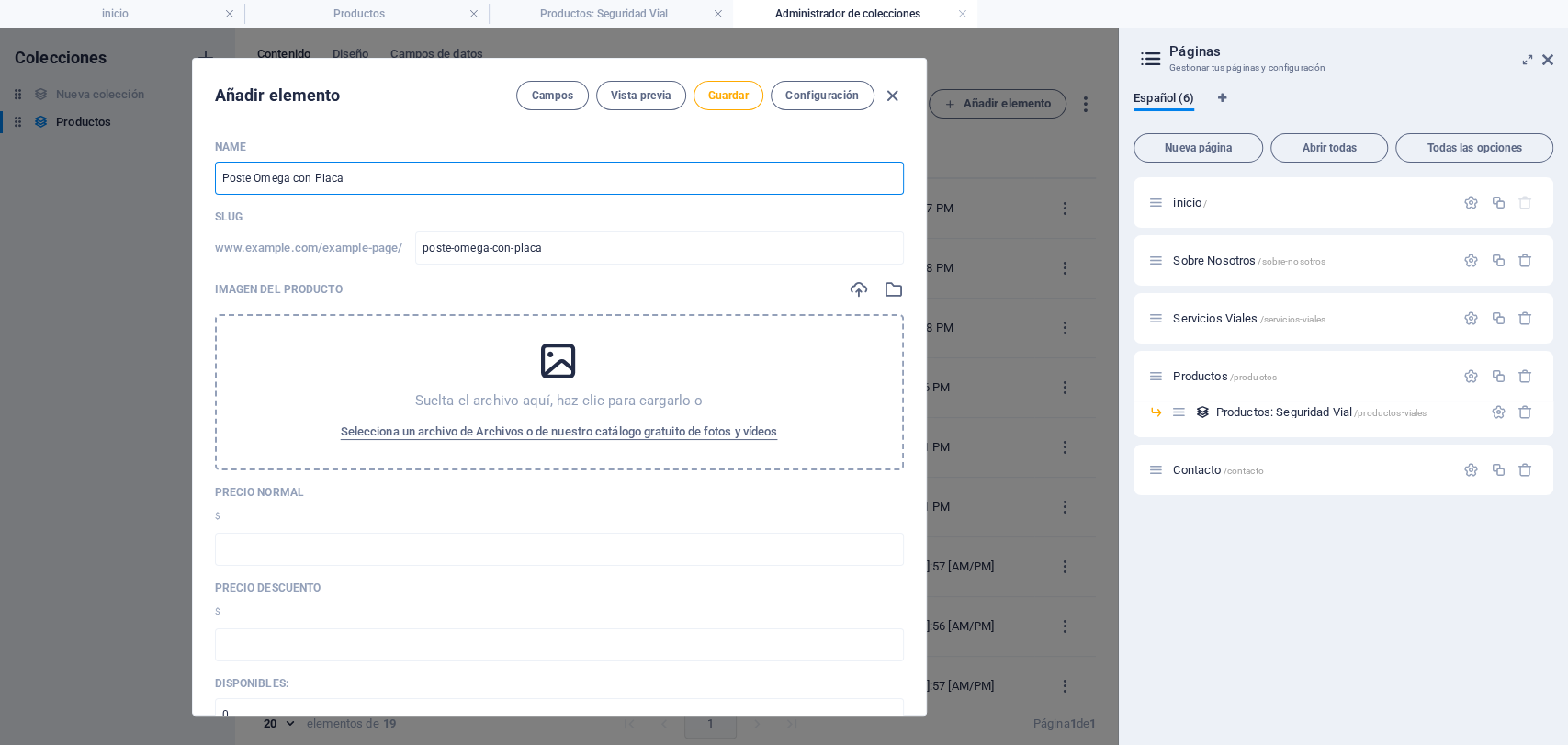 type on "Poste Omega con Placa D" 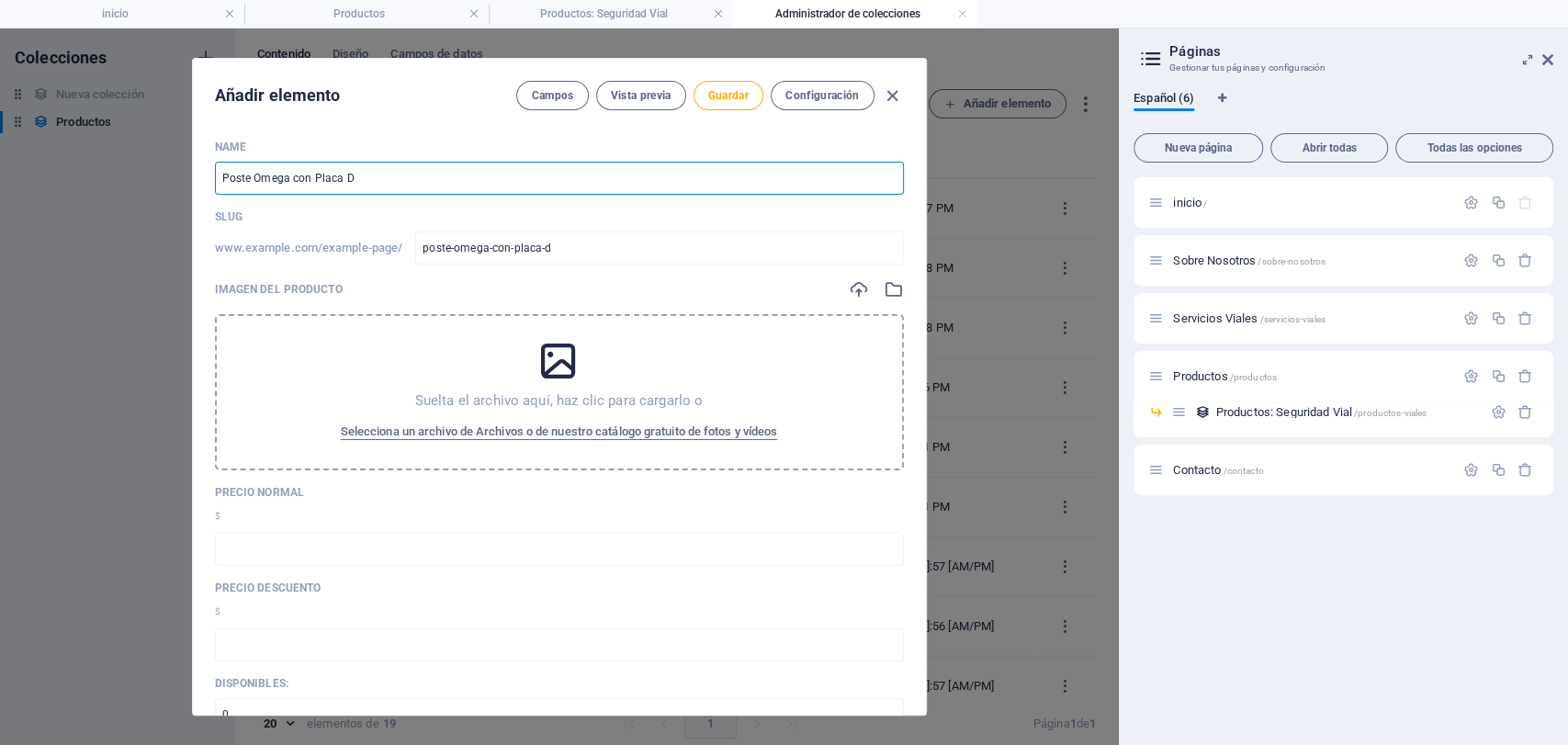 type on "Poste Omega con Placa De" 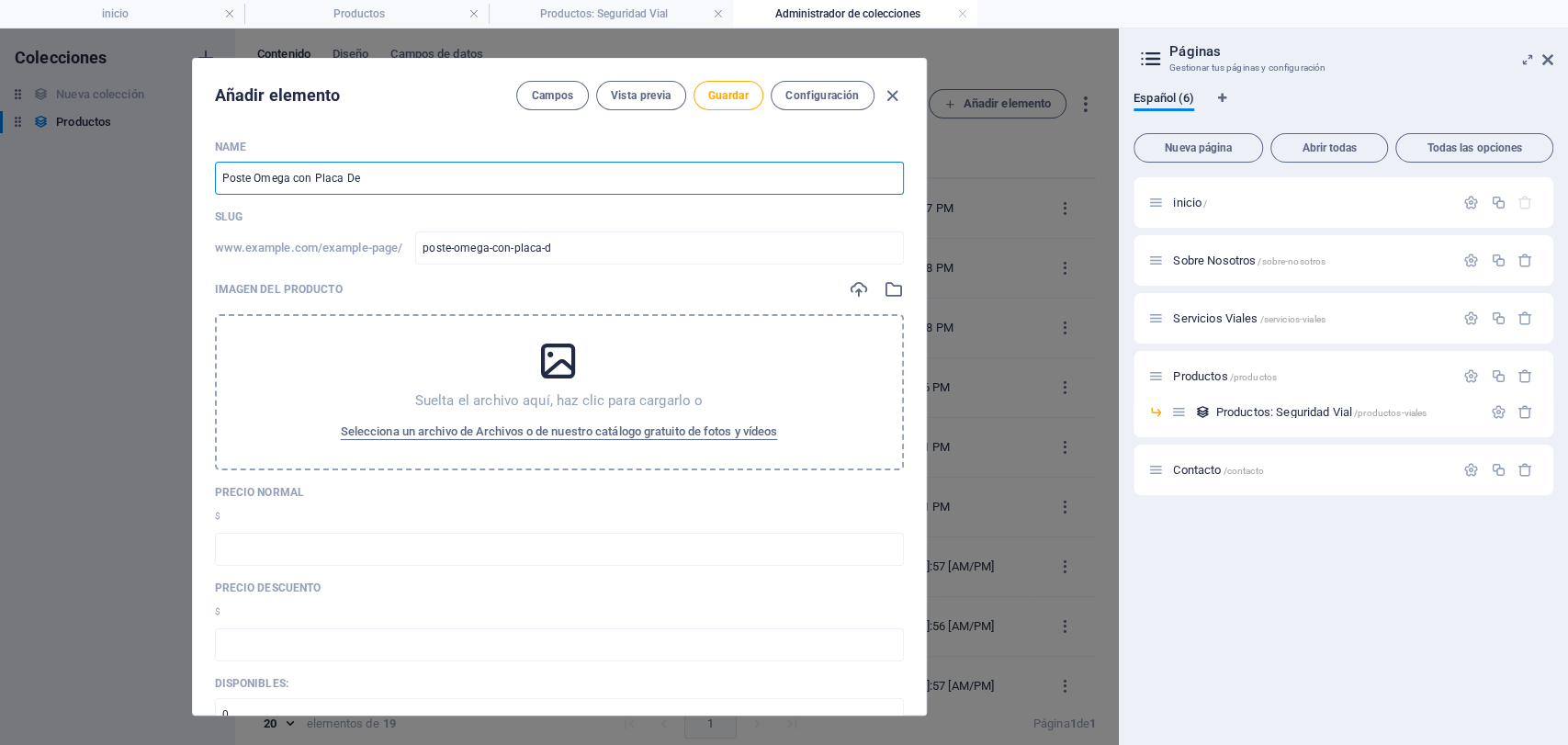 type on "poste-omega-con-placa-de" 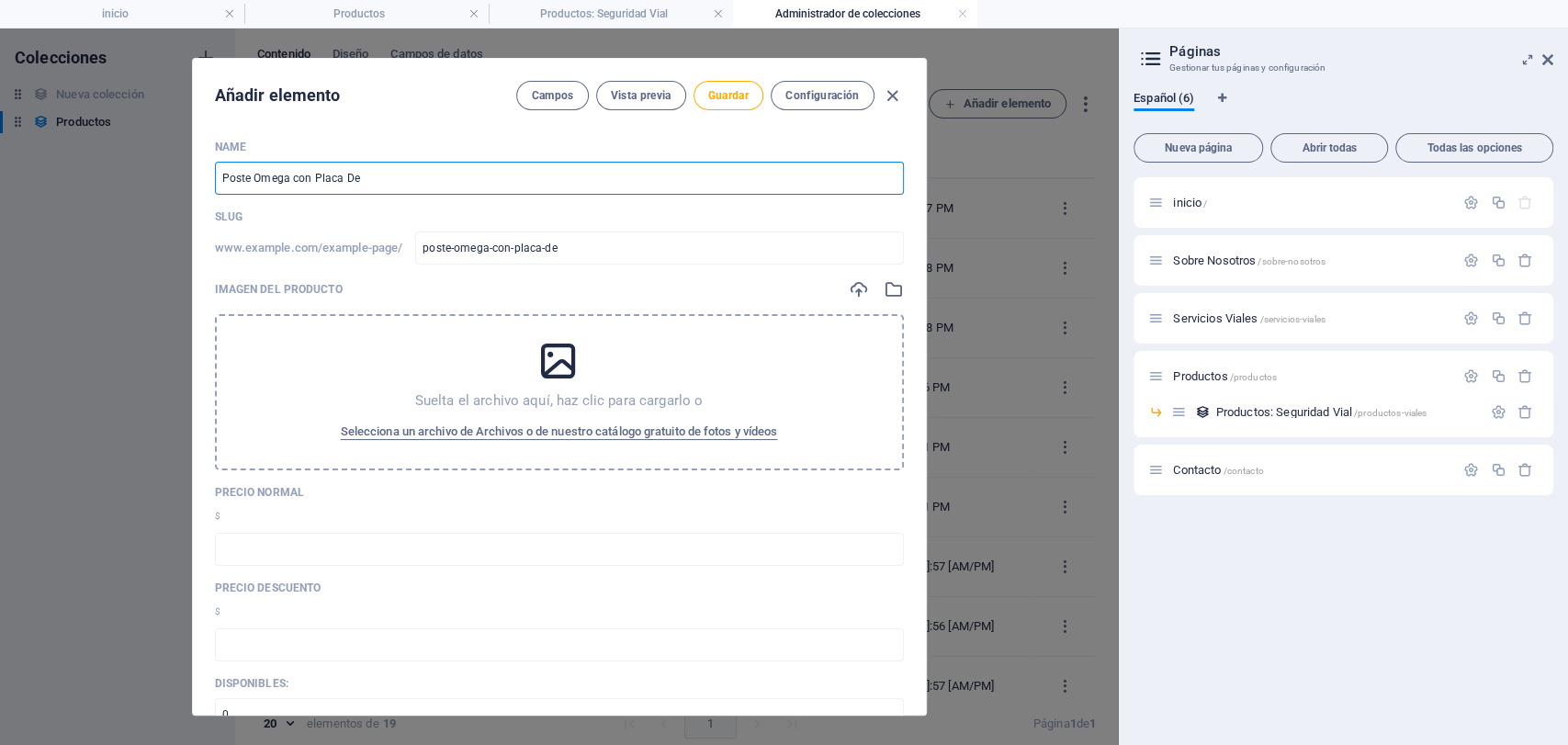 type on "Poste Omega con Placa Del" 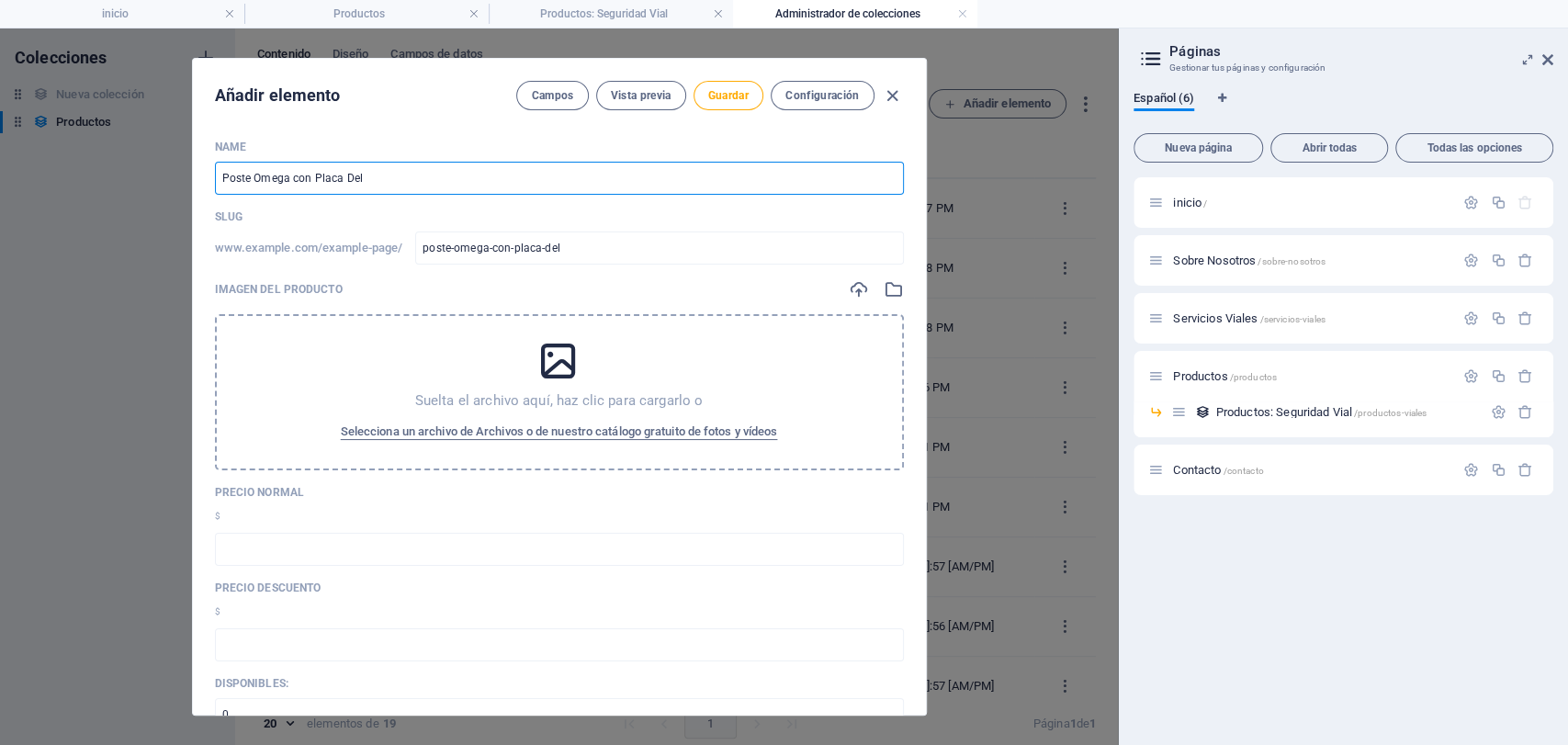 type on "Poste Omega con Placa Deli" 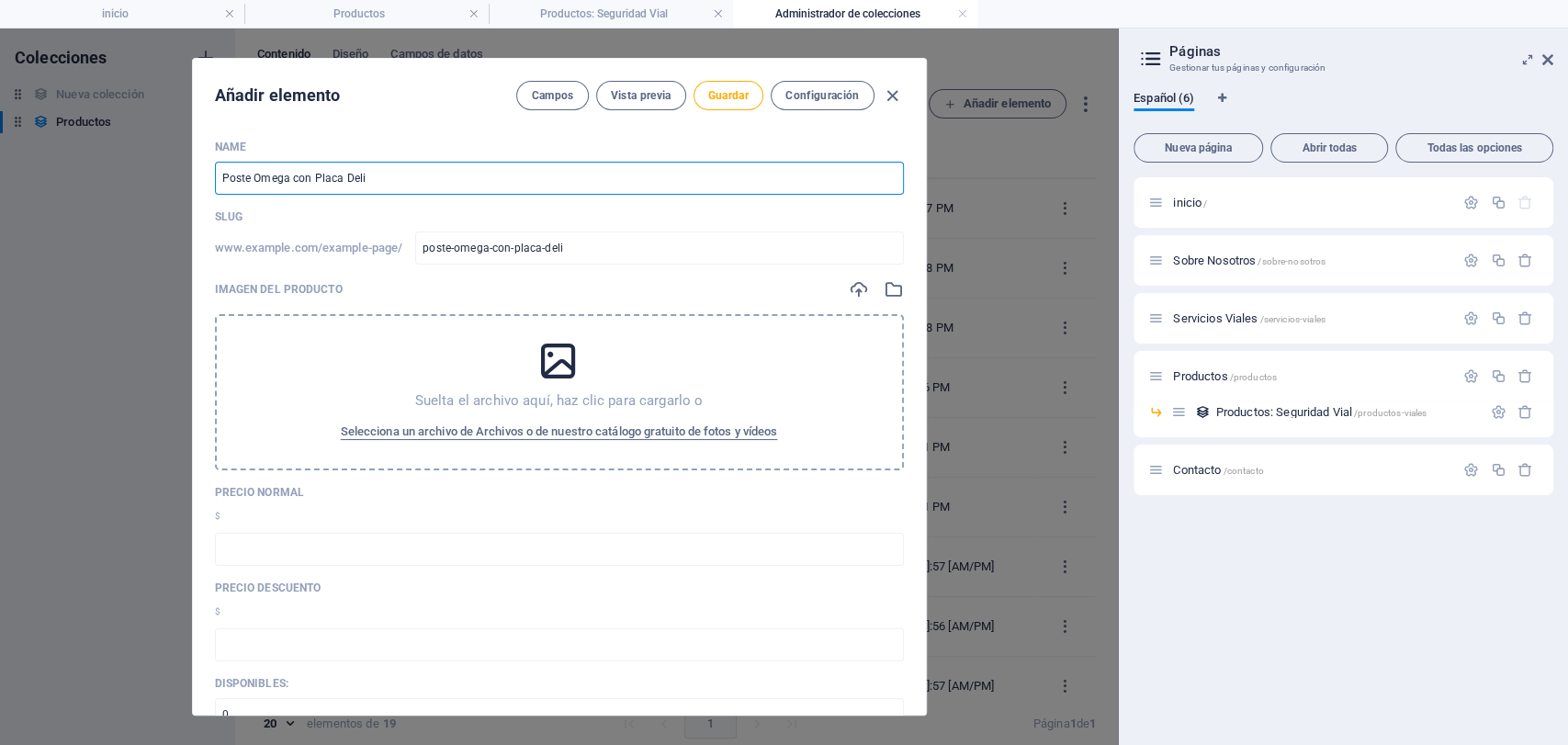 type on "Poste Omega con Placa Delie" 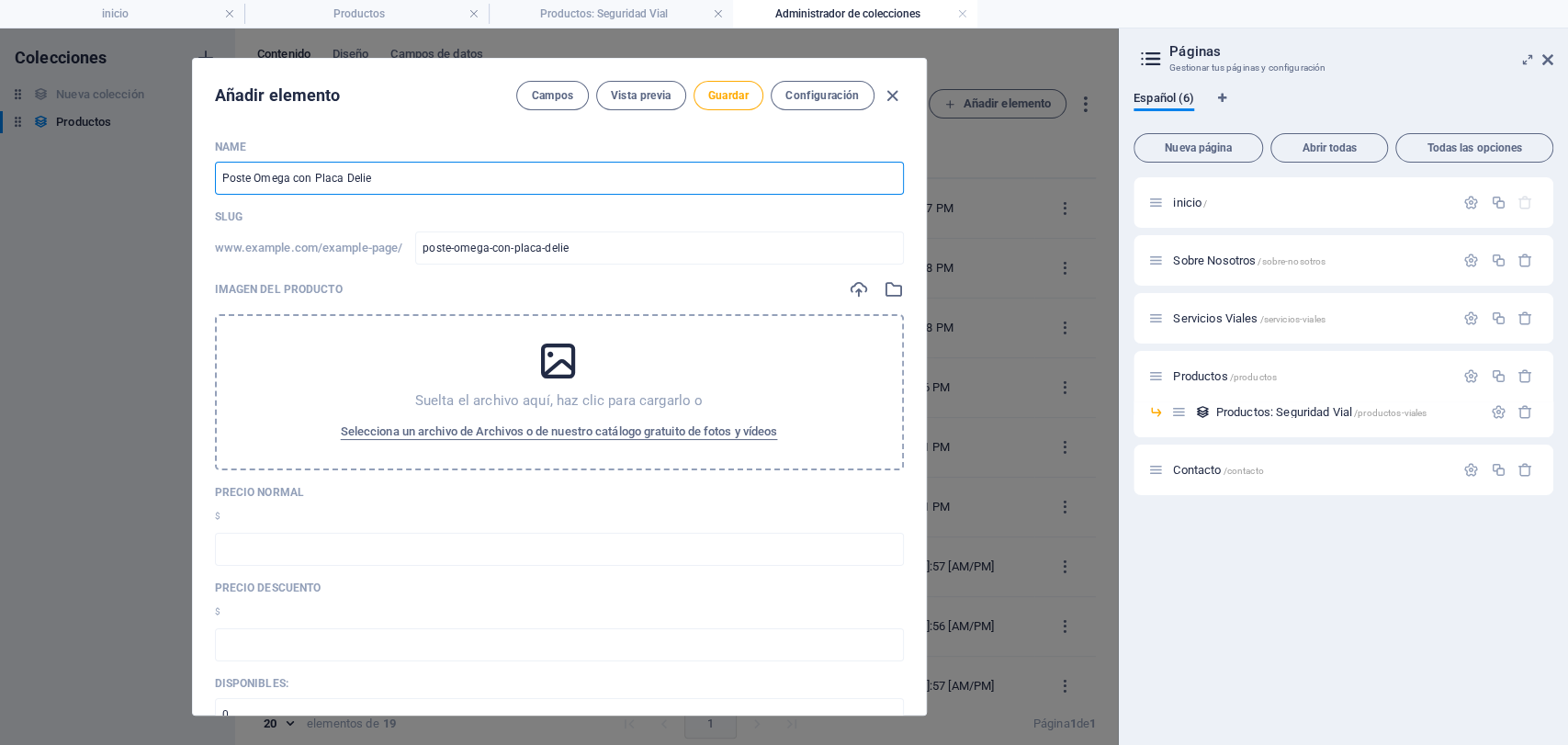 type on "Poste Omega con Placa Delien" 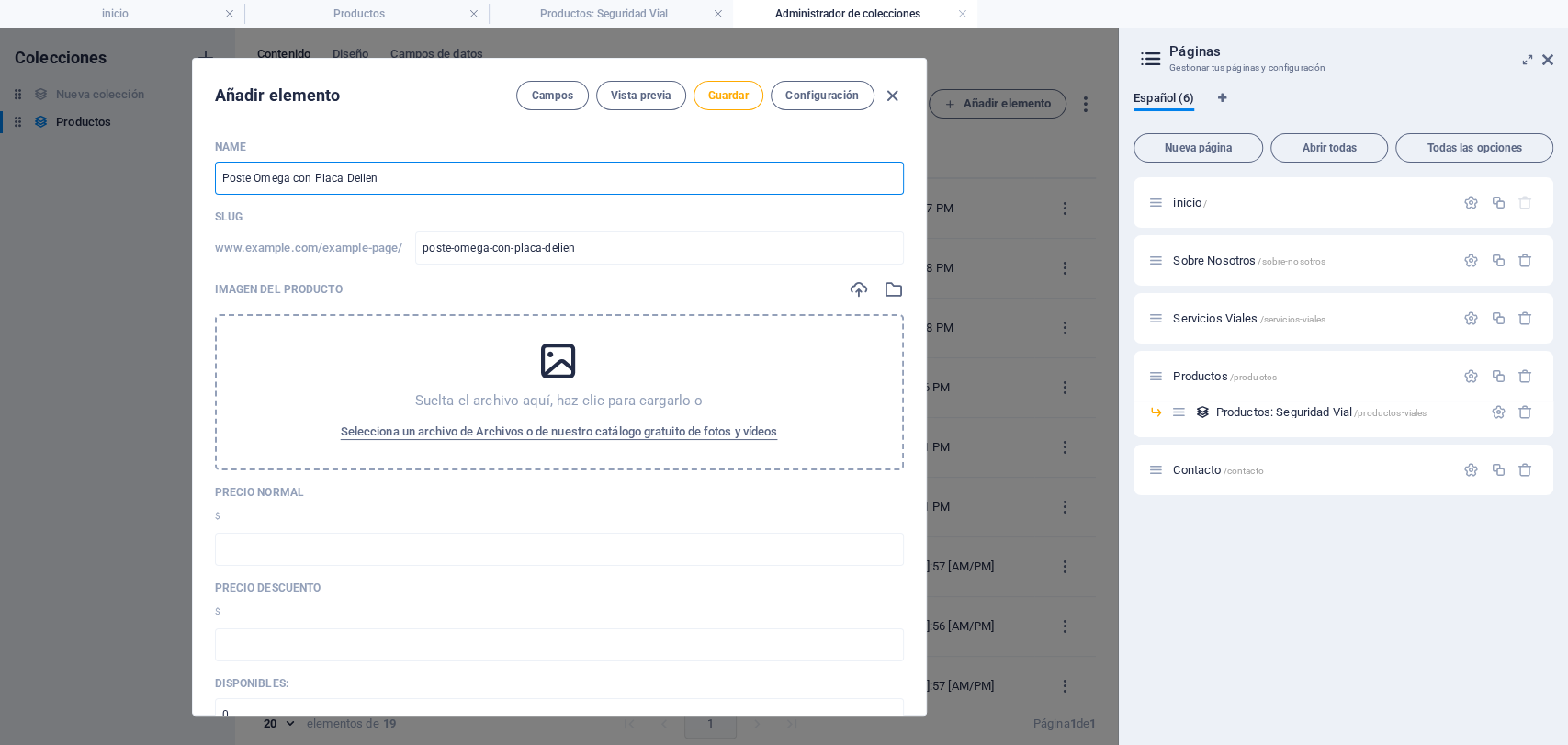 type on "Poste Omega con Placa Delie" 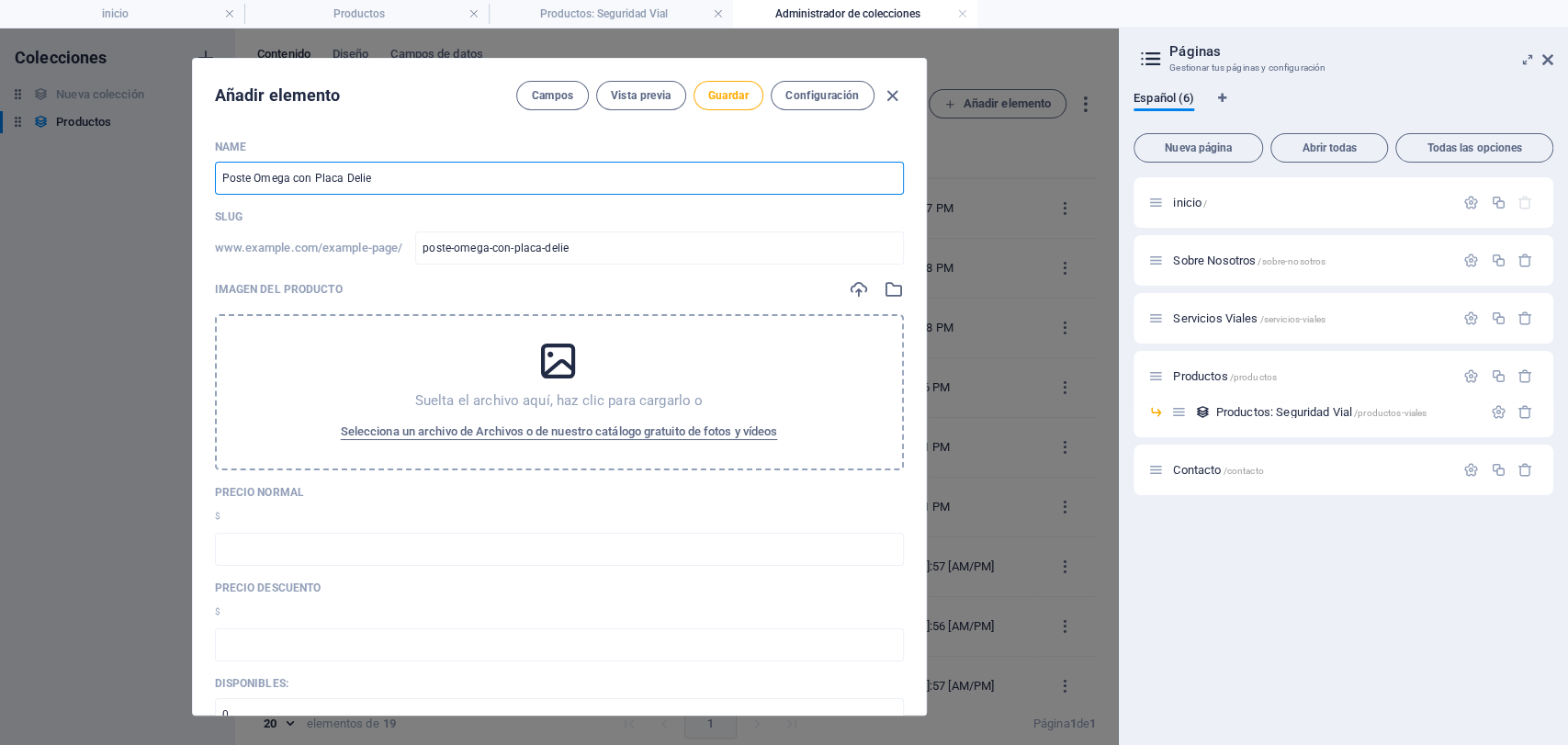 type on "Poste Omega con Placa Deli" 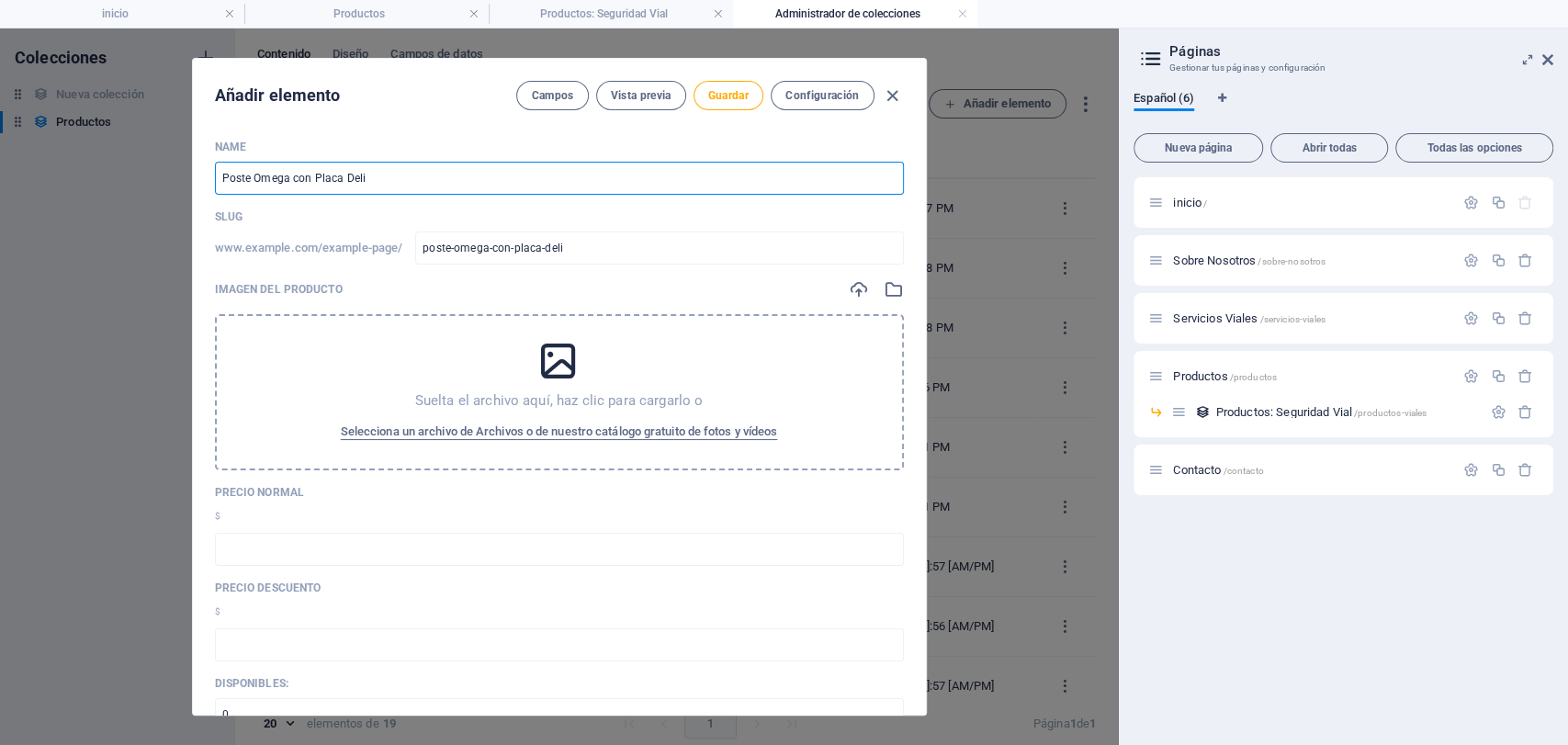 type on "Poste Omega con Placa Delin" 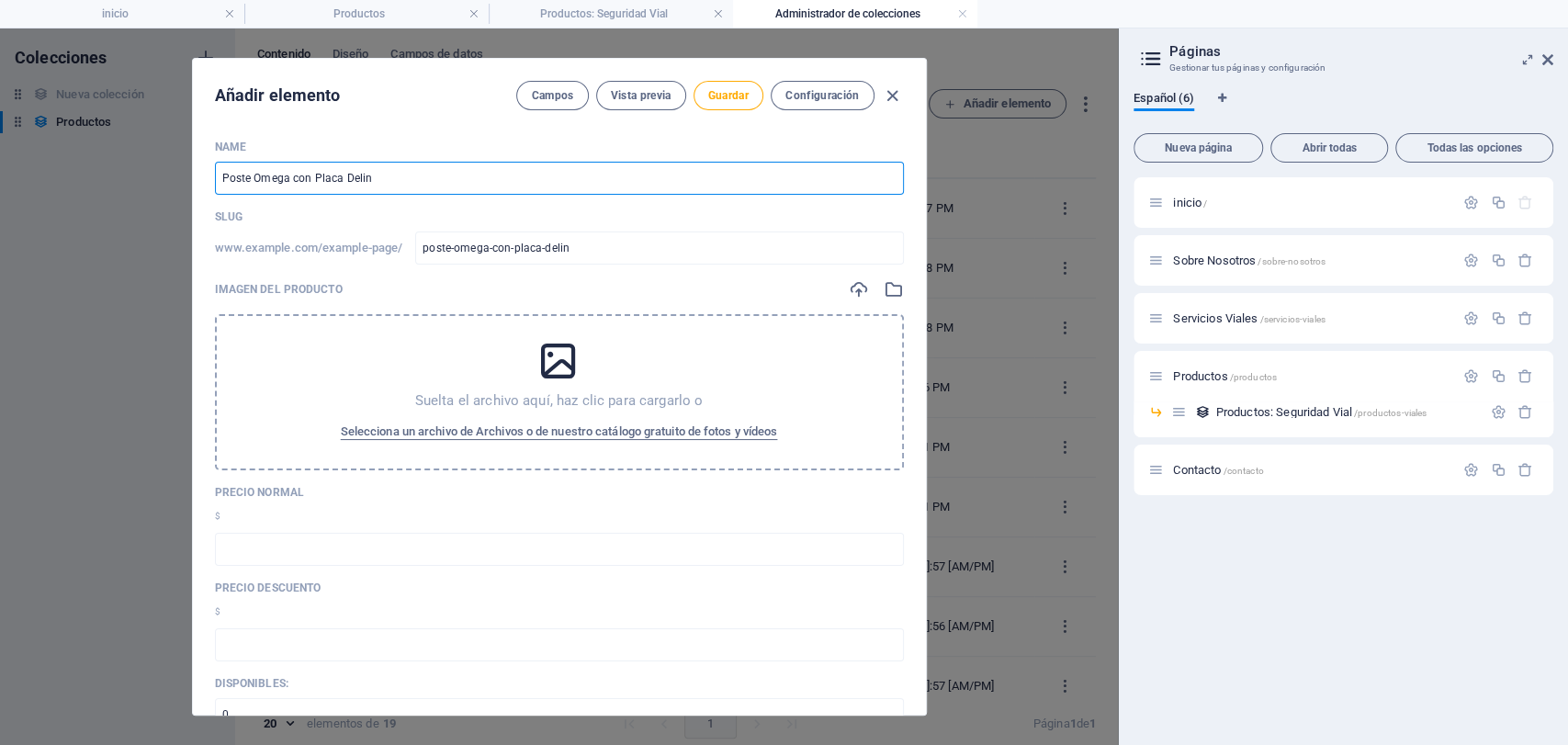 type on "Poste Omega con Placa Deline" 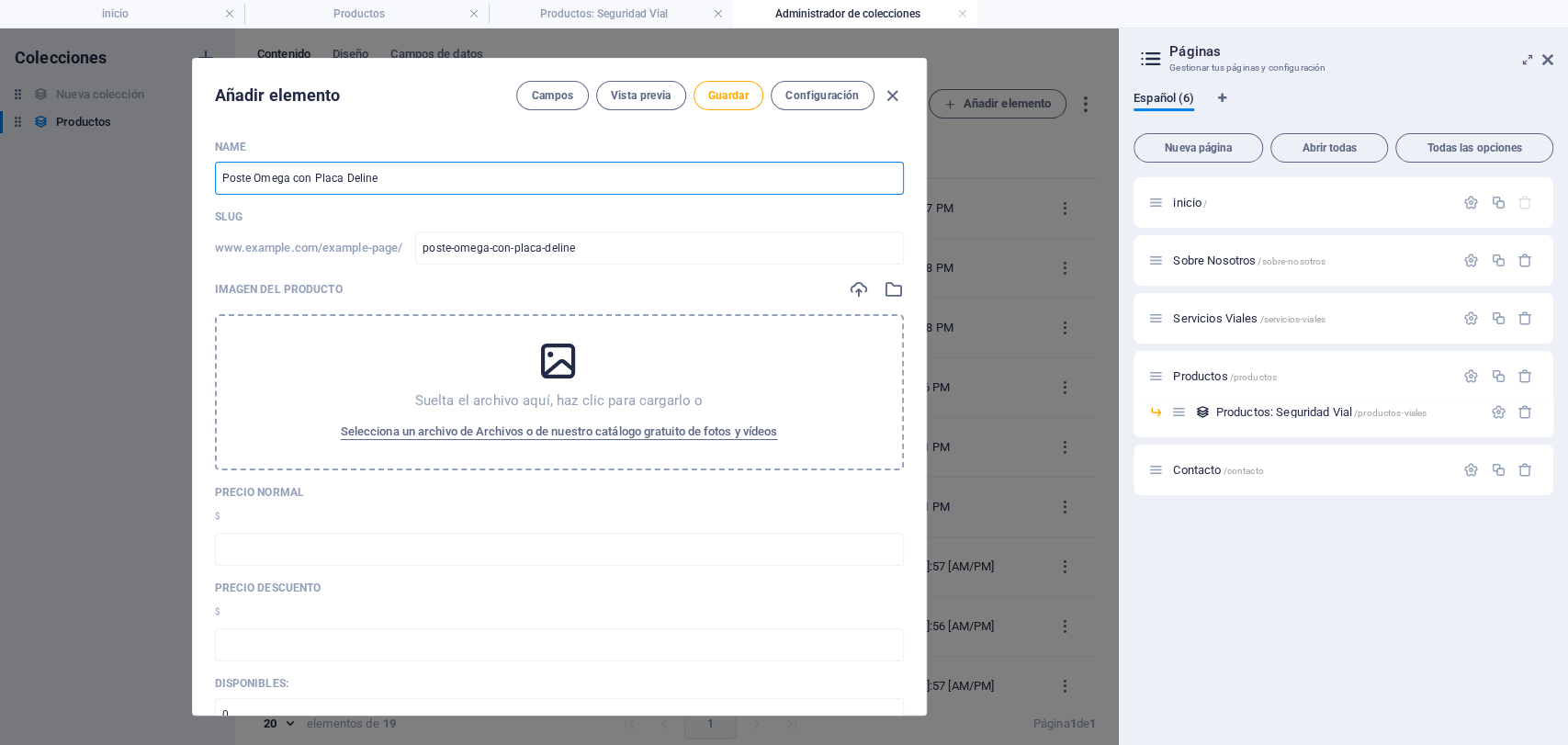 type on "Poste Omega con Placa Delinea" 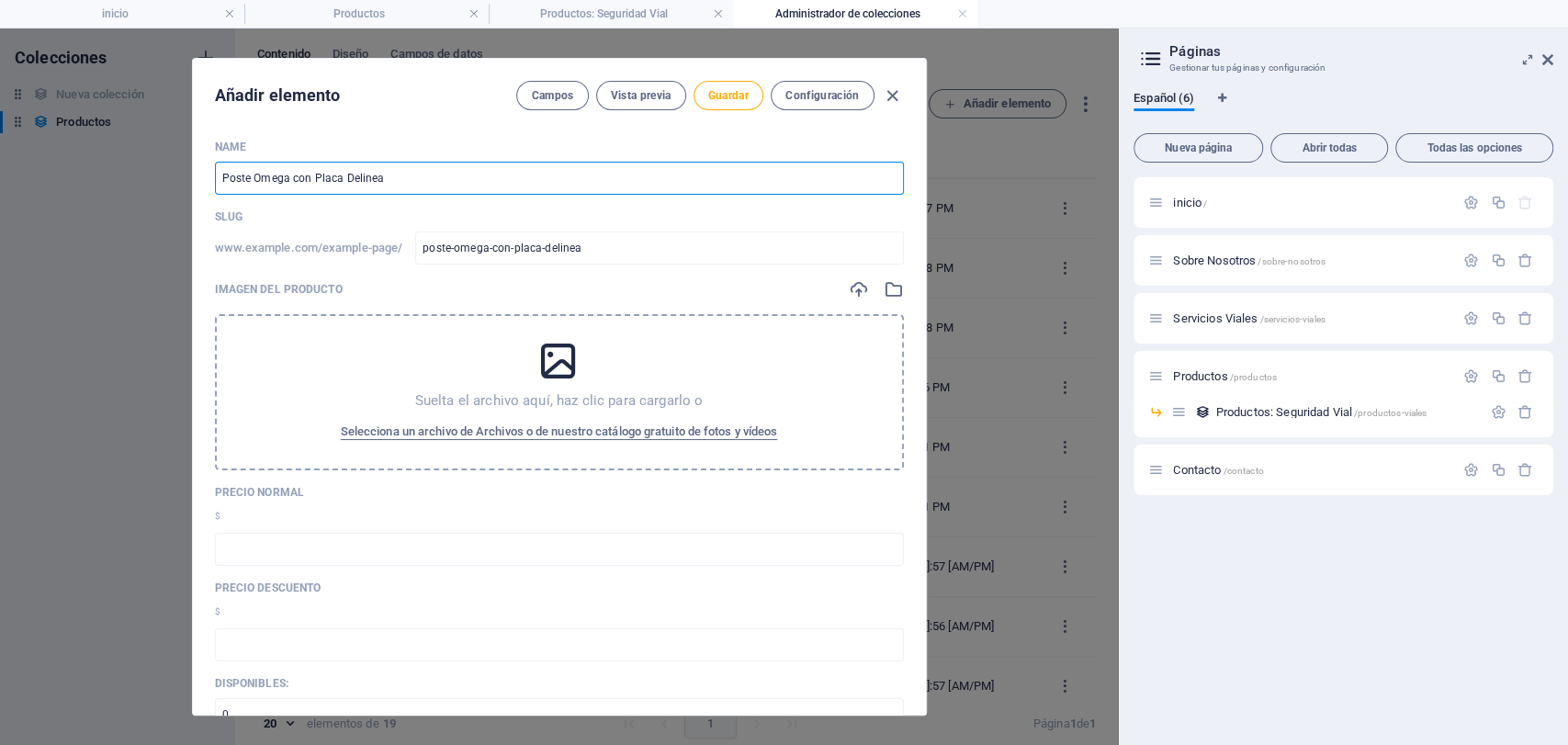 type on "Poste Omega con Placa Delinead" 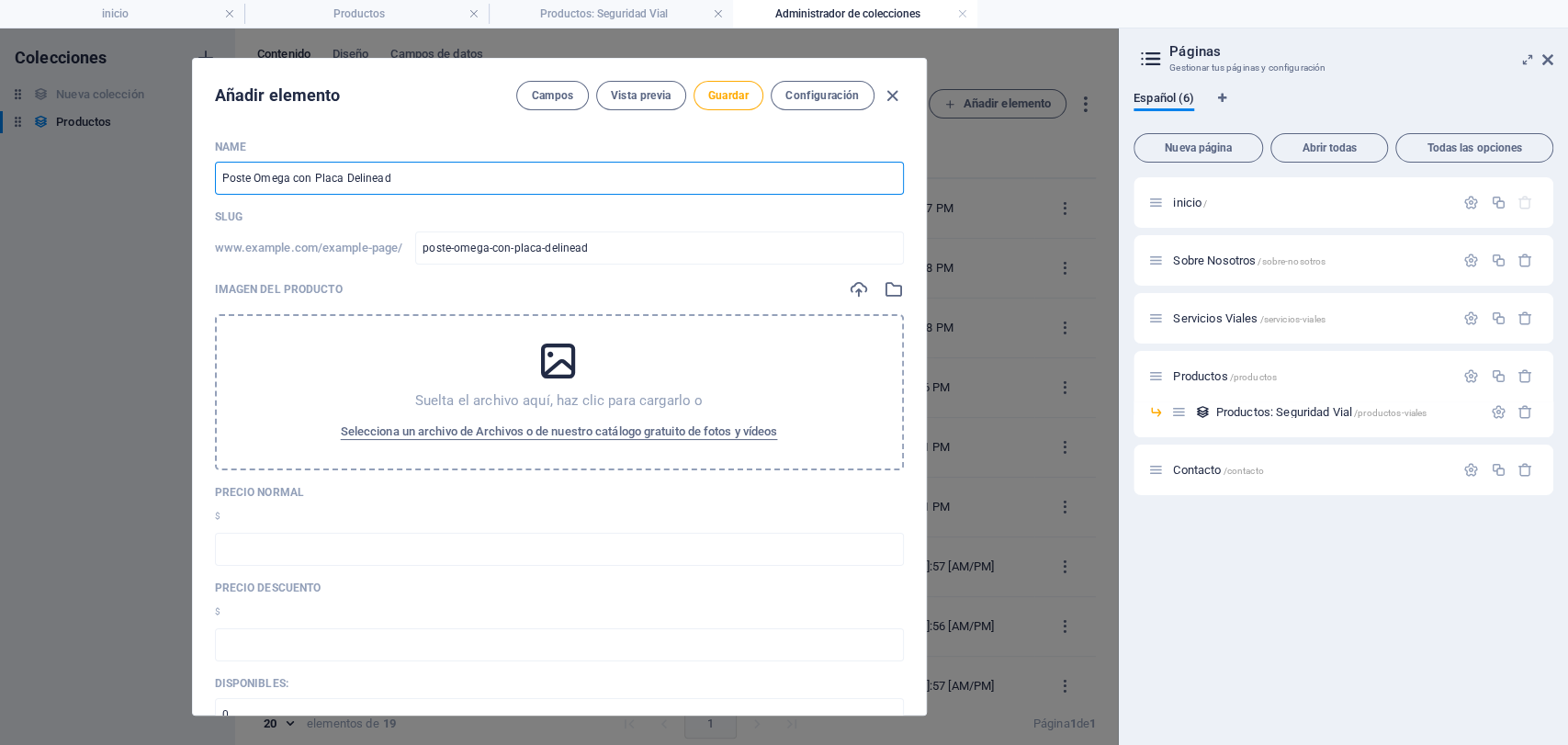 type on "Poste Omega con Placa Delineado" 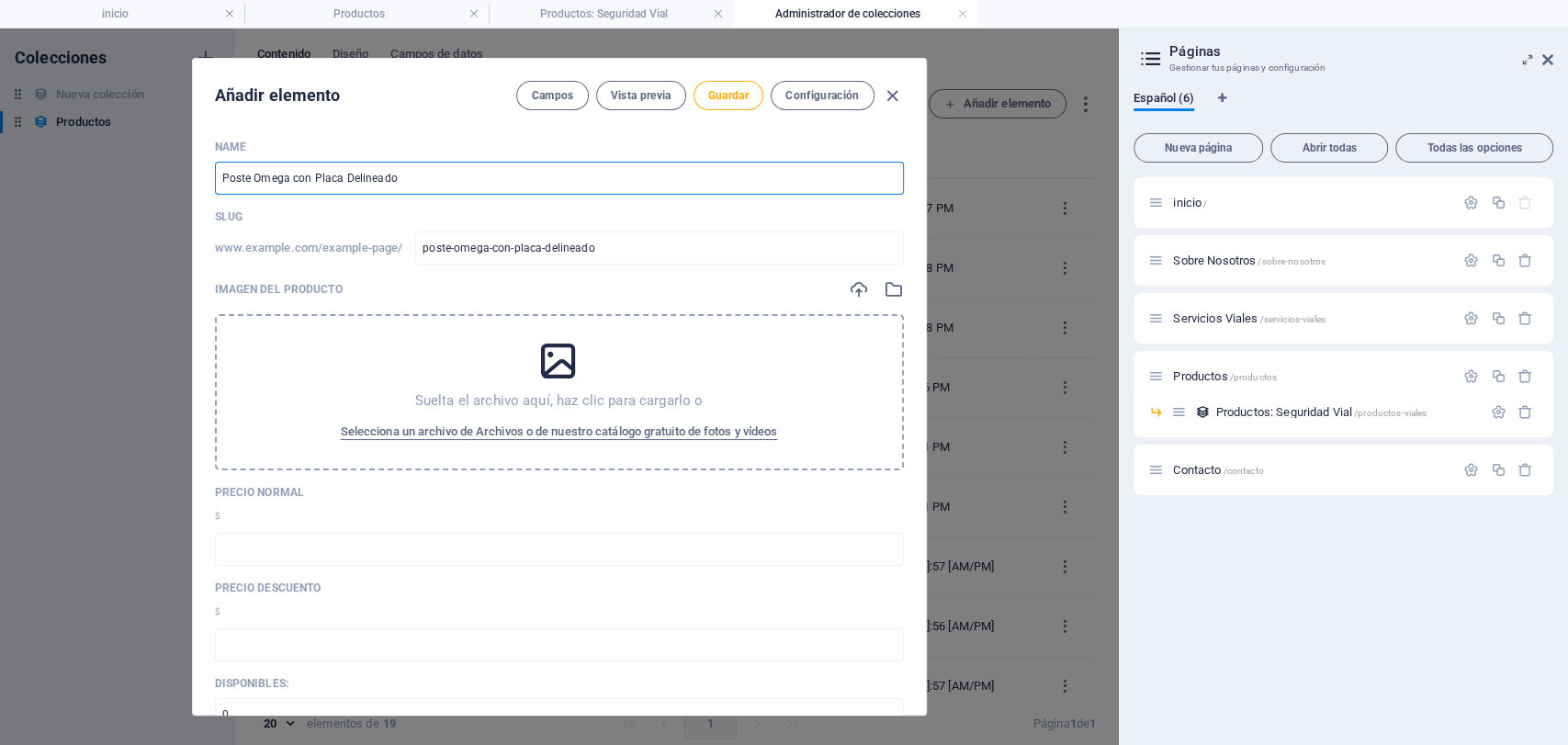 type on "Poste Omega con Placa Delineador" 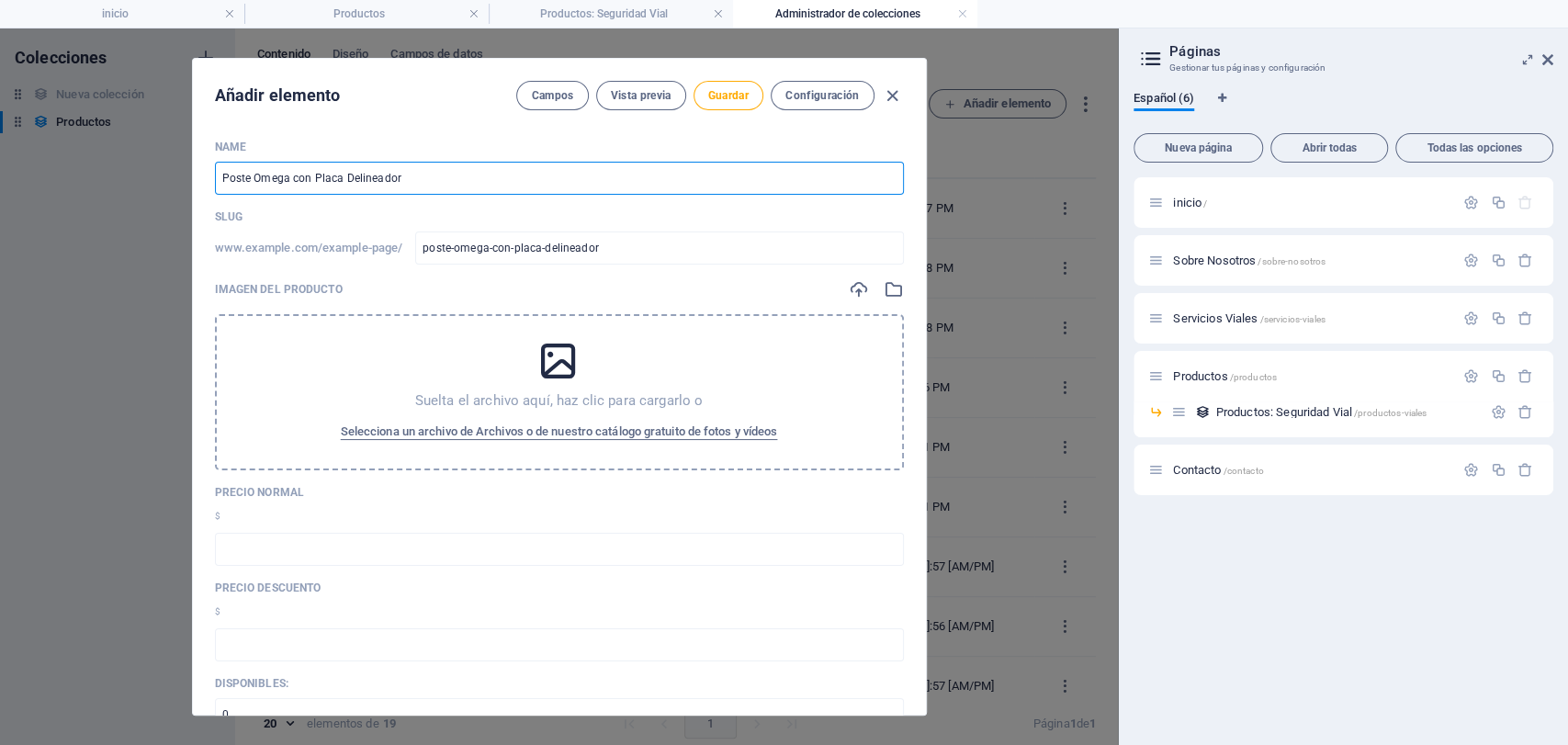 type on "Poste Omega con Placa Delineador V" 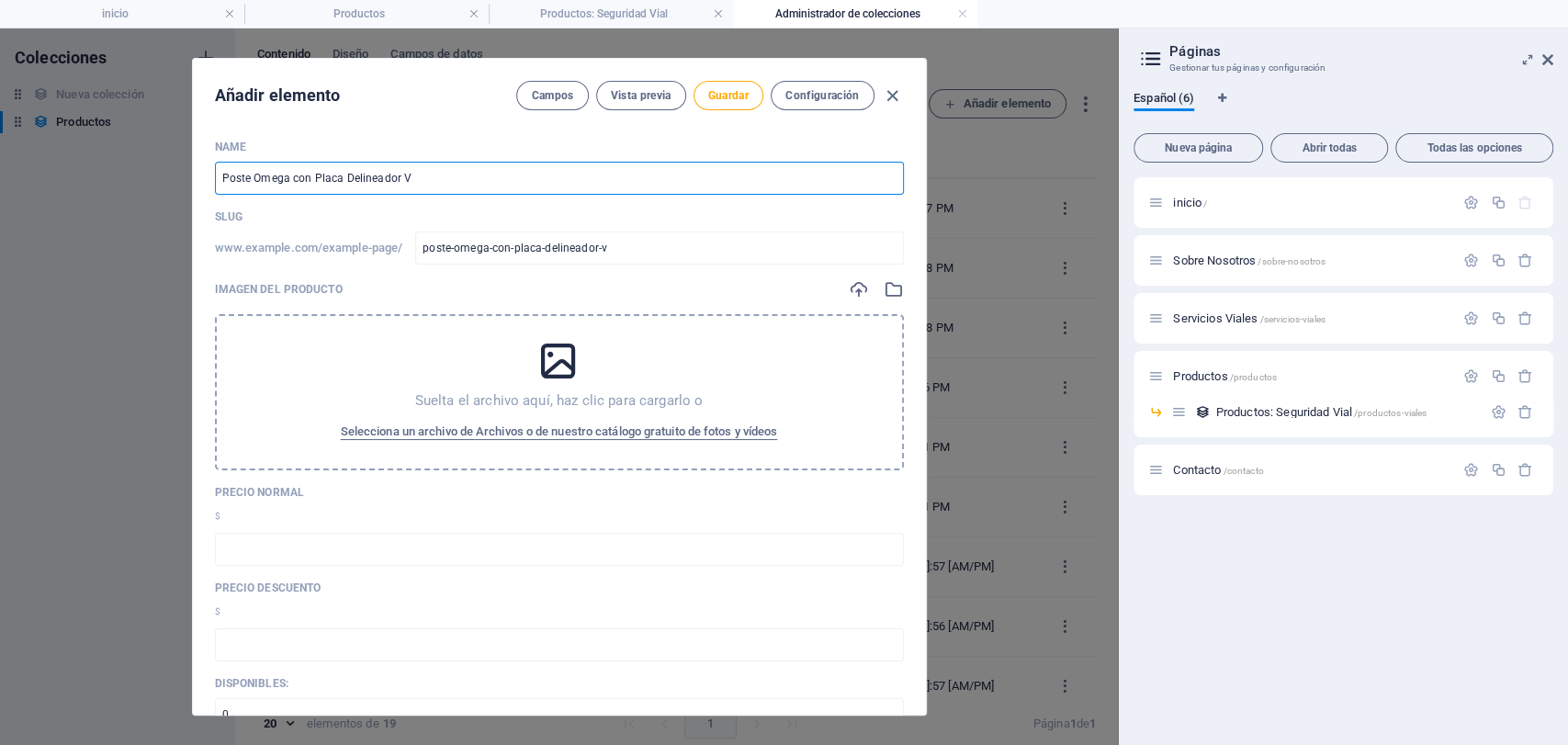 type on "Poste Omega con Placa Delineador Ve" 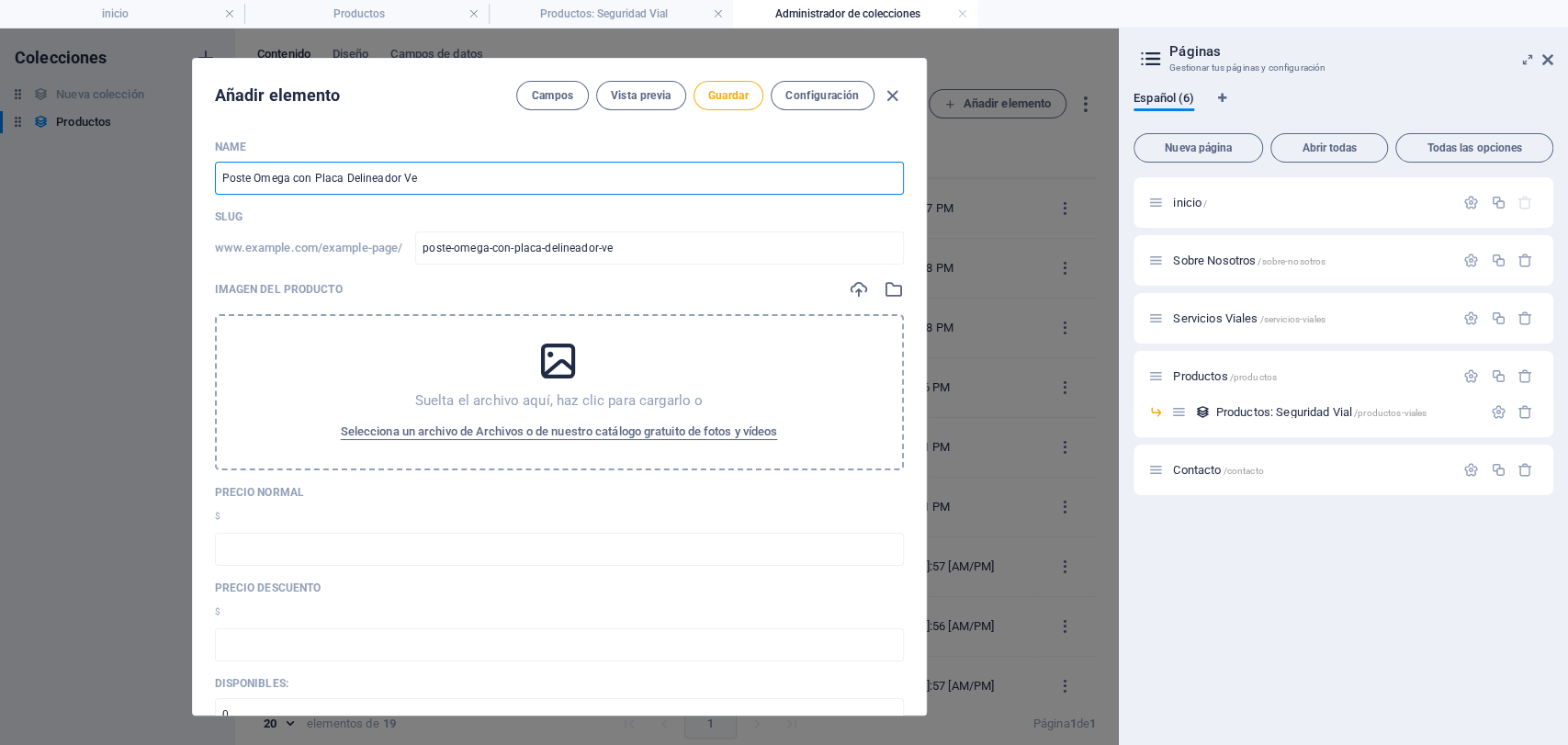 type on "Poste Omega con Placa Delineador Ver" 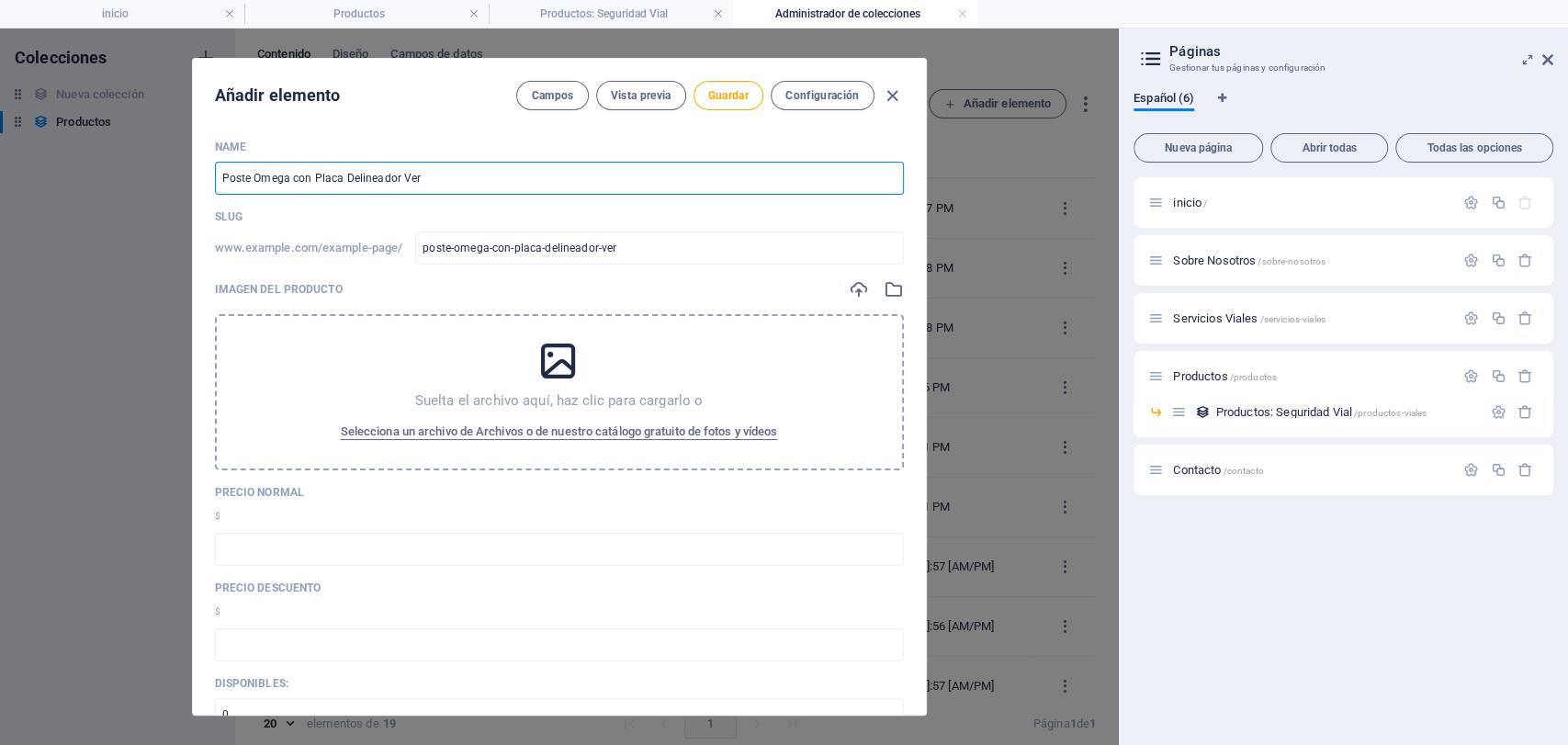 type on "Poste Omega con Placa Delineador Vert" 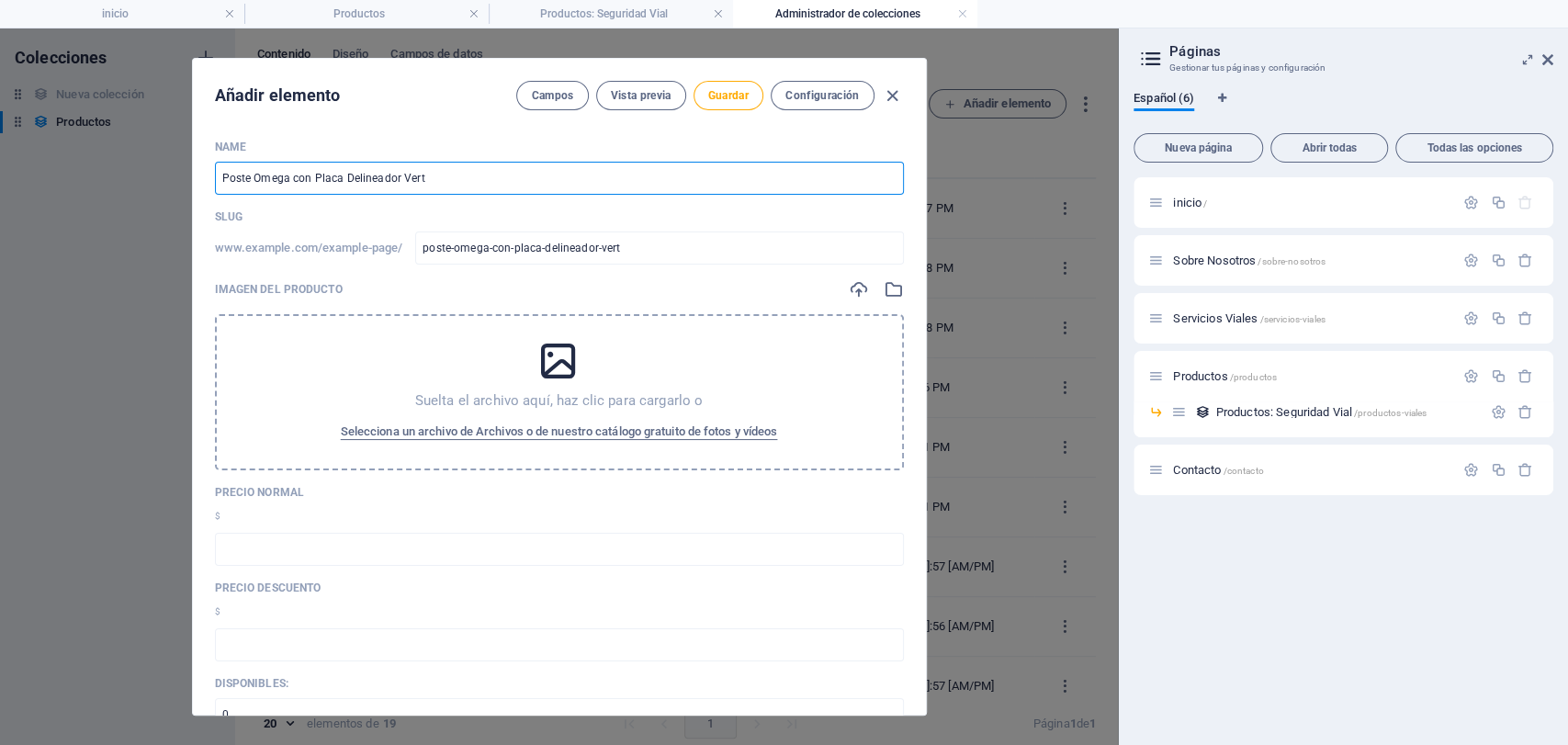 type on "Poste Omega con Placa Delineador Verti" 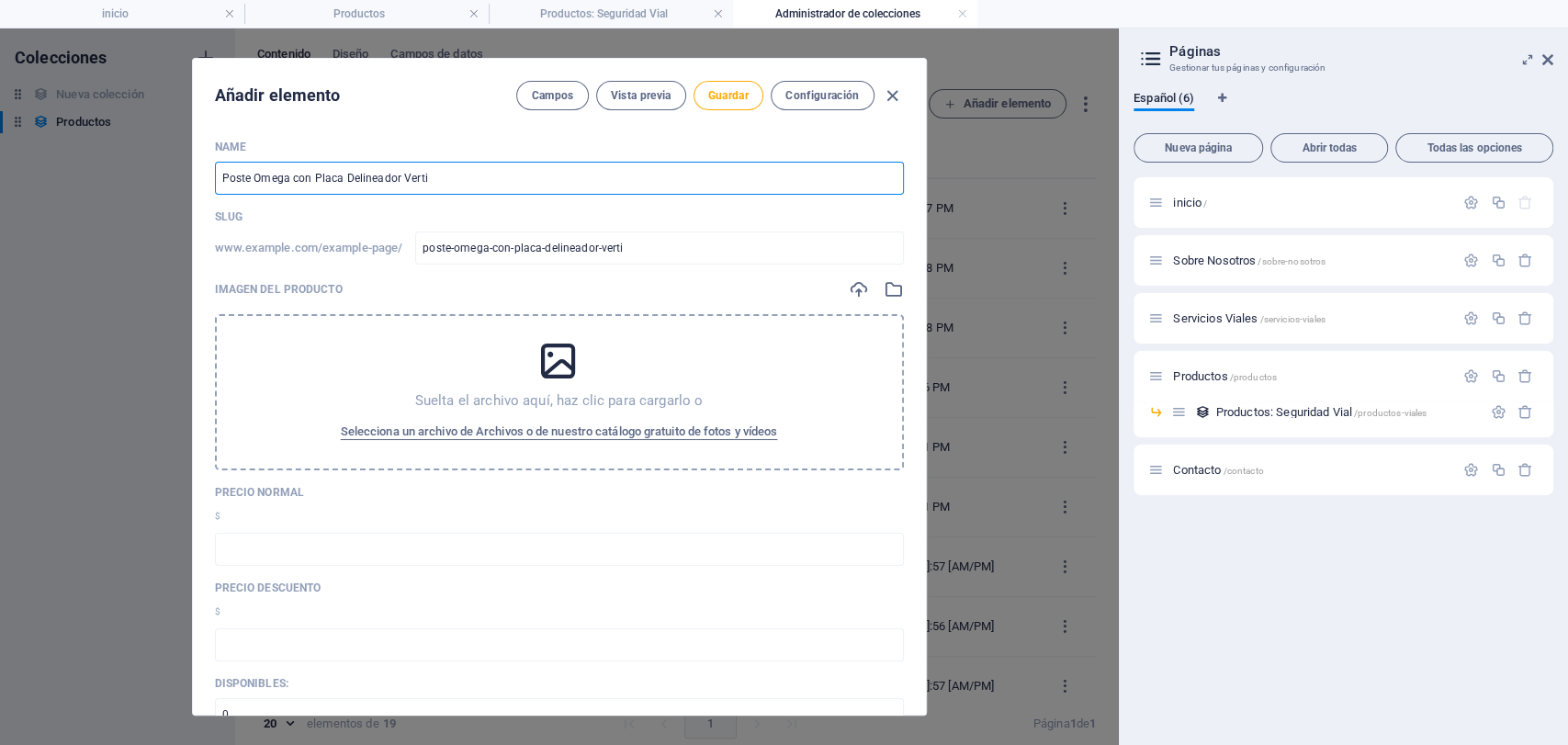 type on "Poste Omega con Placa Delineador Vertic" 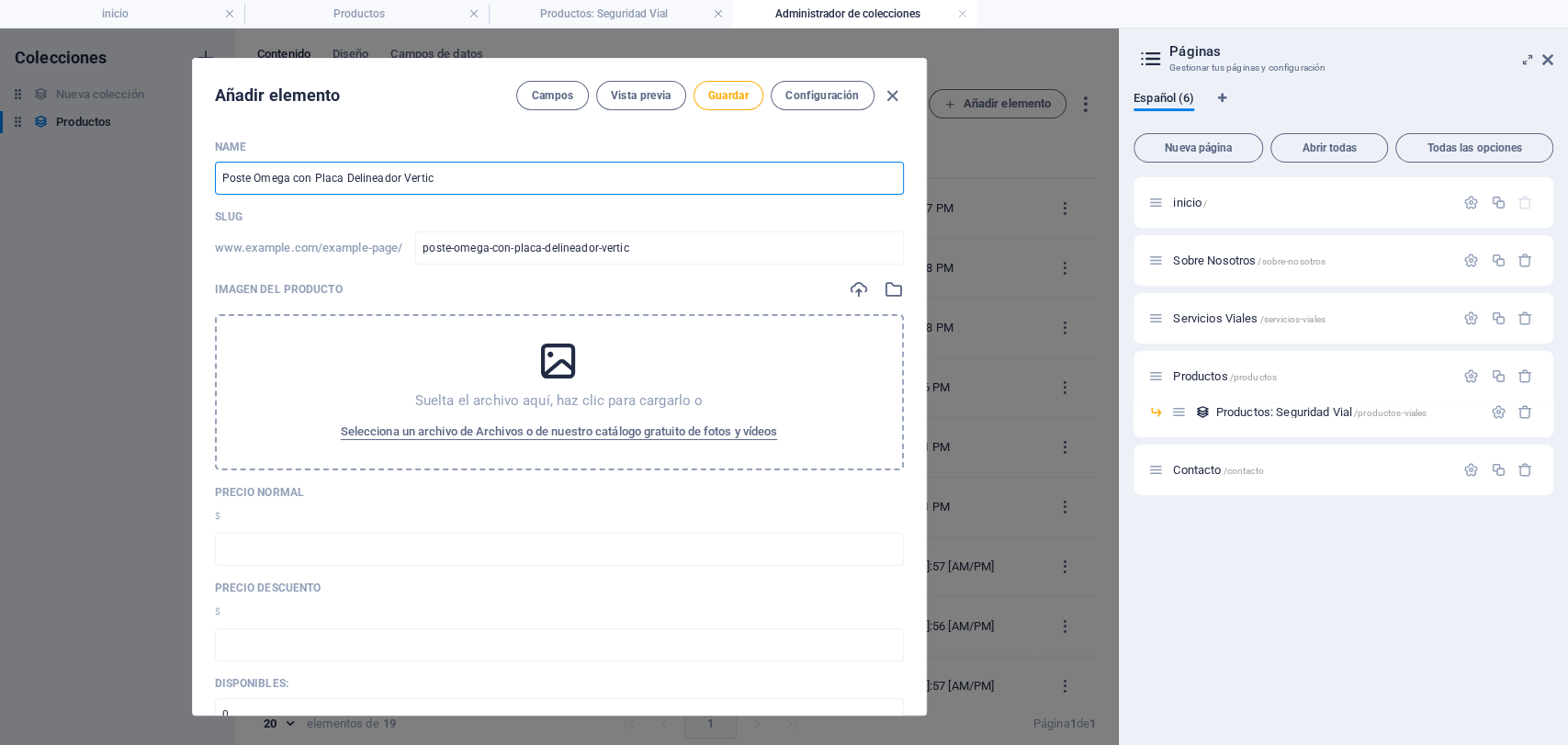 type on "Poste Omega con Placa Delineador Vertica" 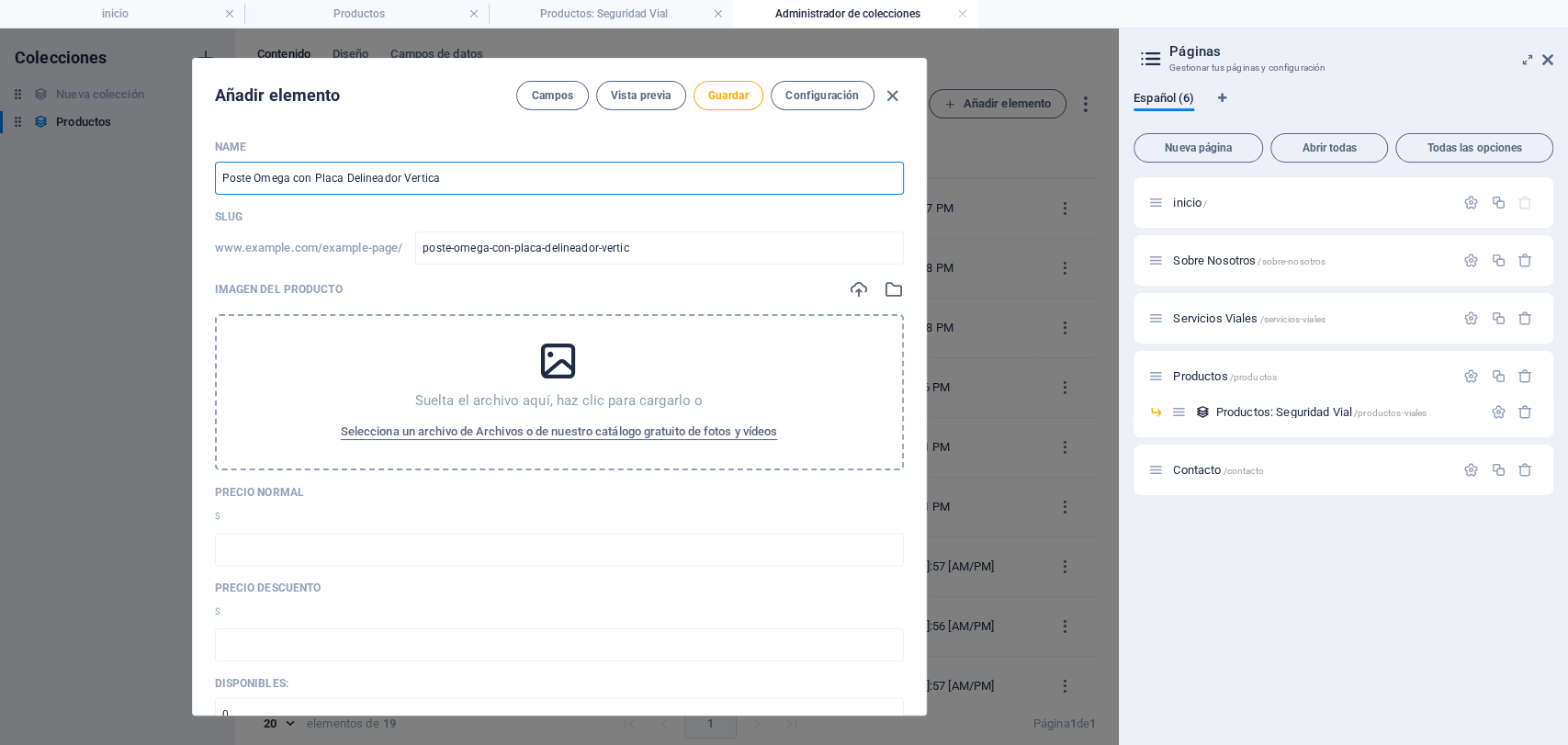 type on "poste-omega-con-placa-delineador-vertica" 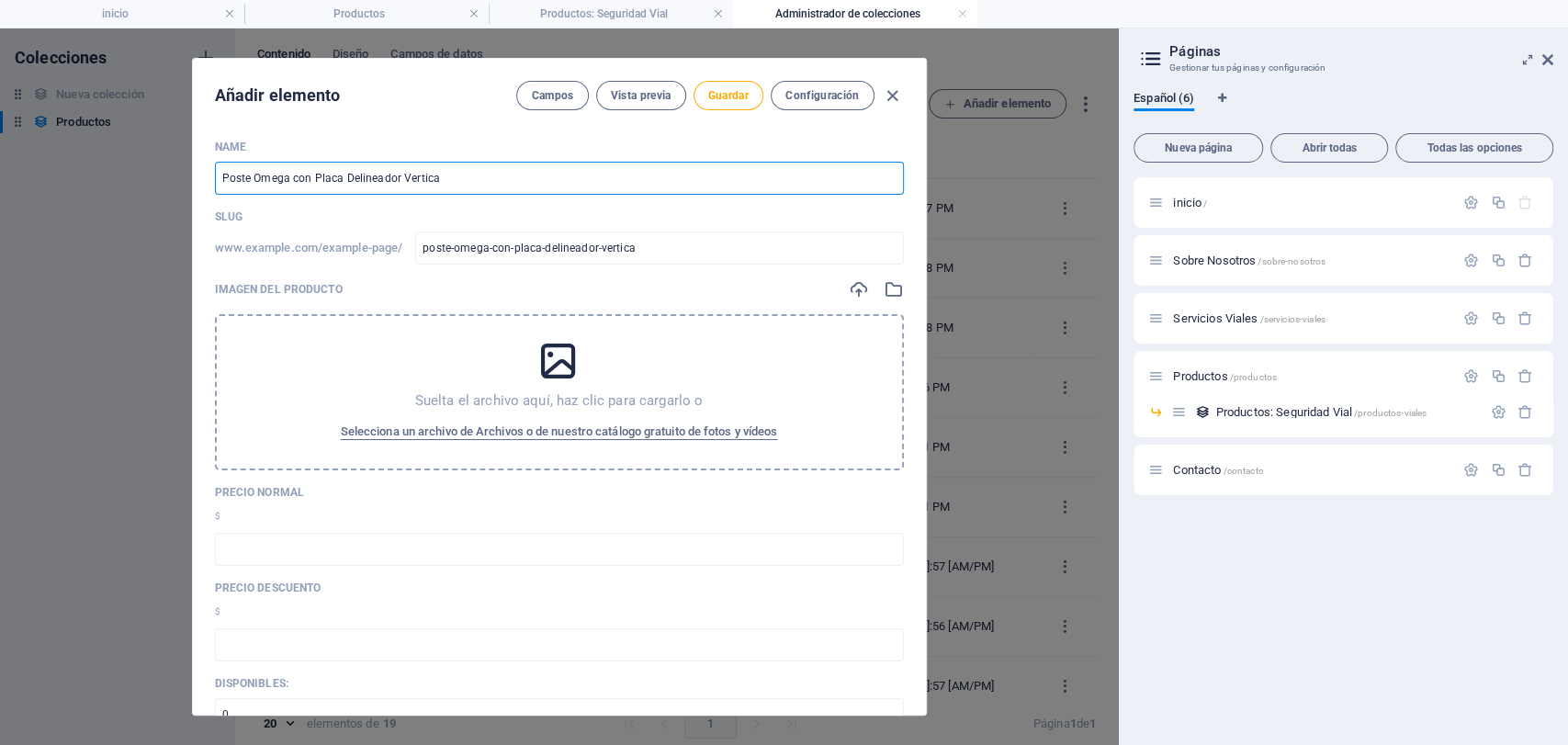 type on "Poste Omega con Placa Delineador Vertical" 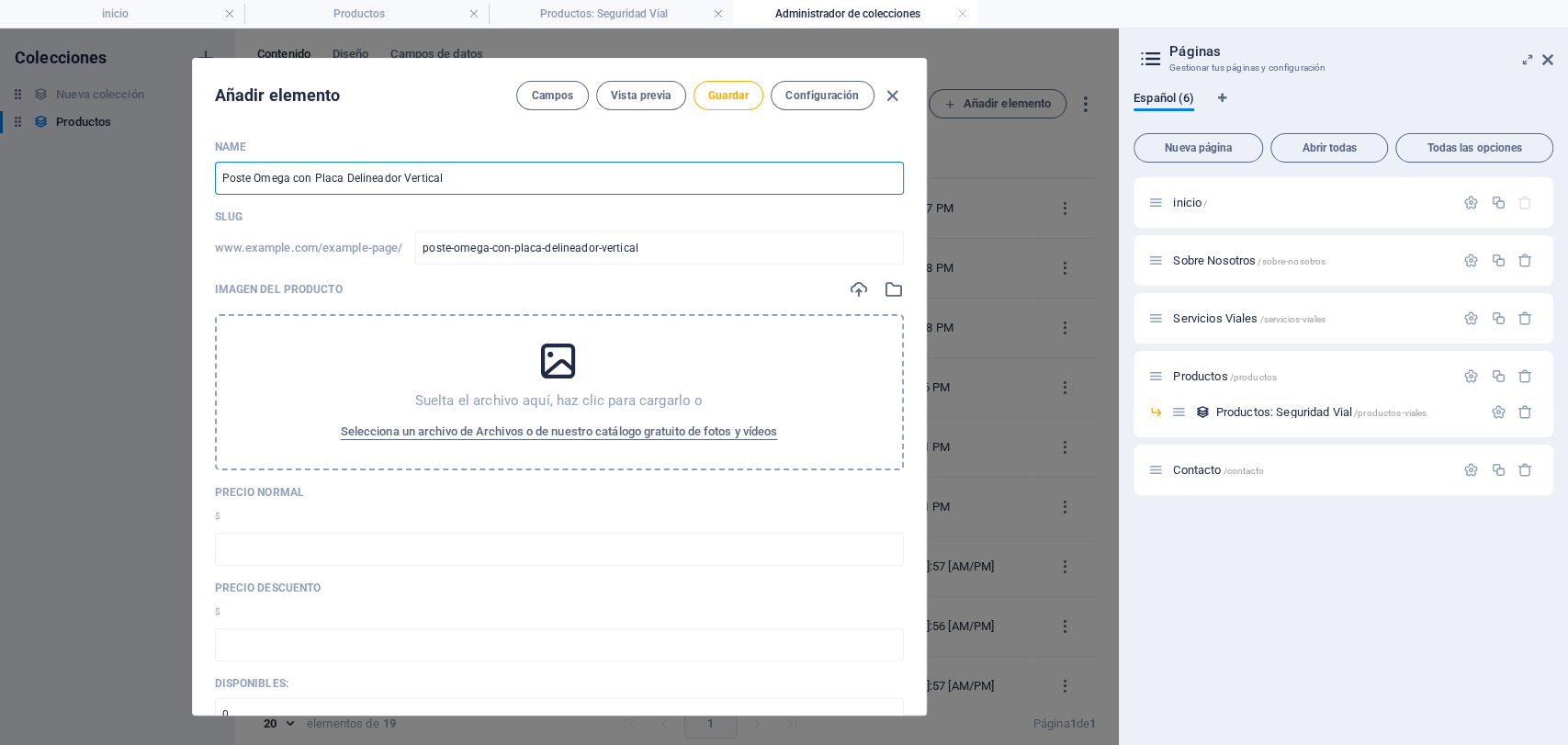type on "Poste Omega con Placa Delineador Vertical D" 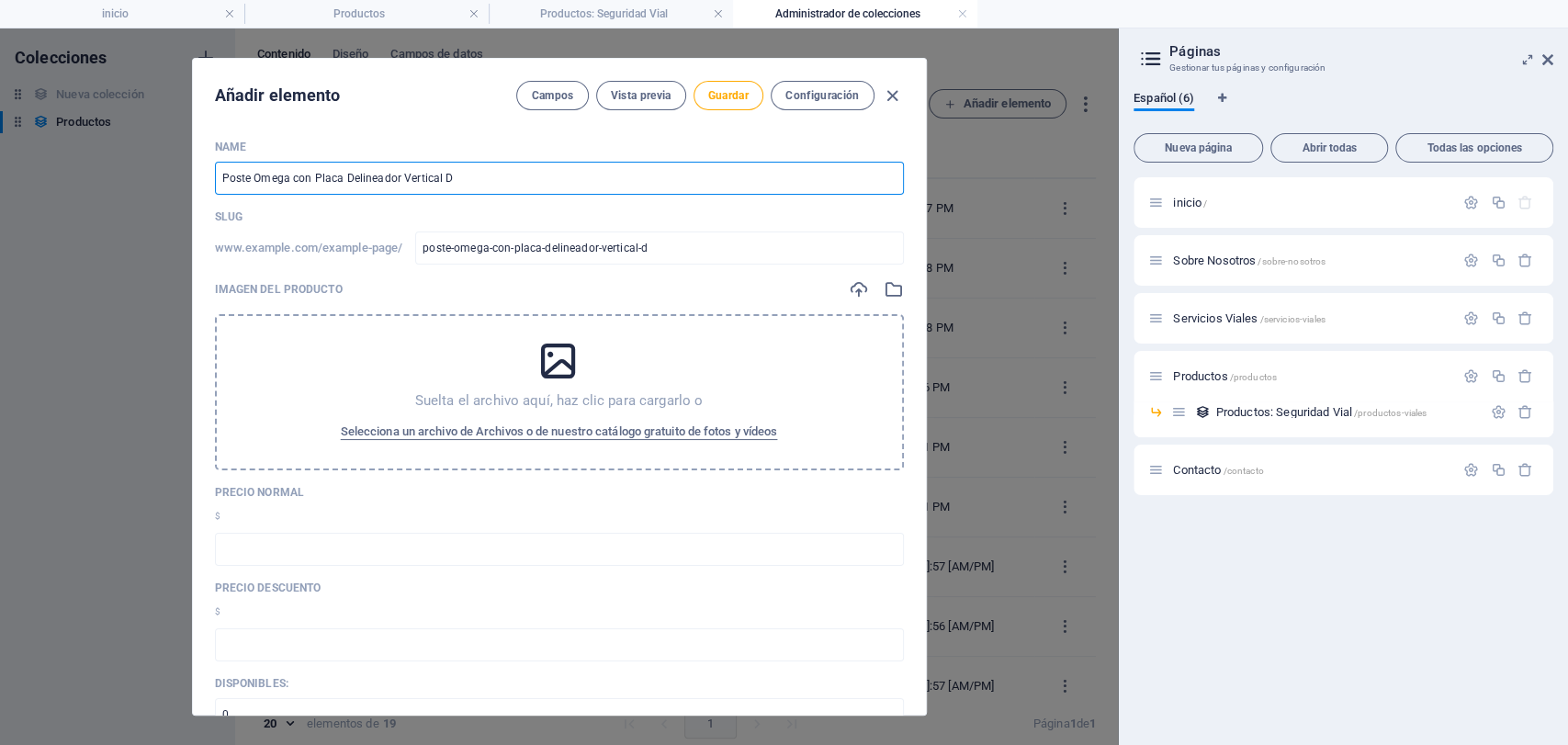 type on "Poste Omega con Placa Delineador Vertical DC" 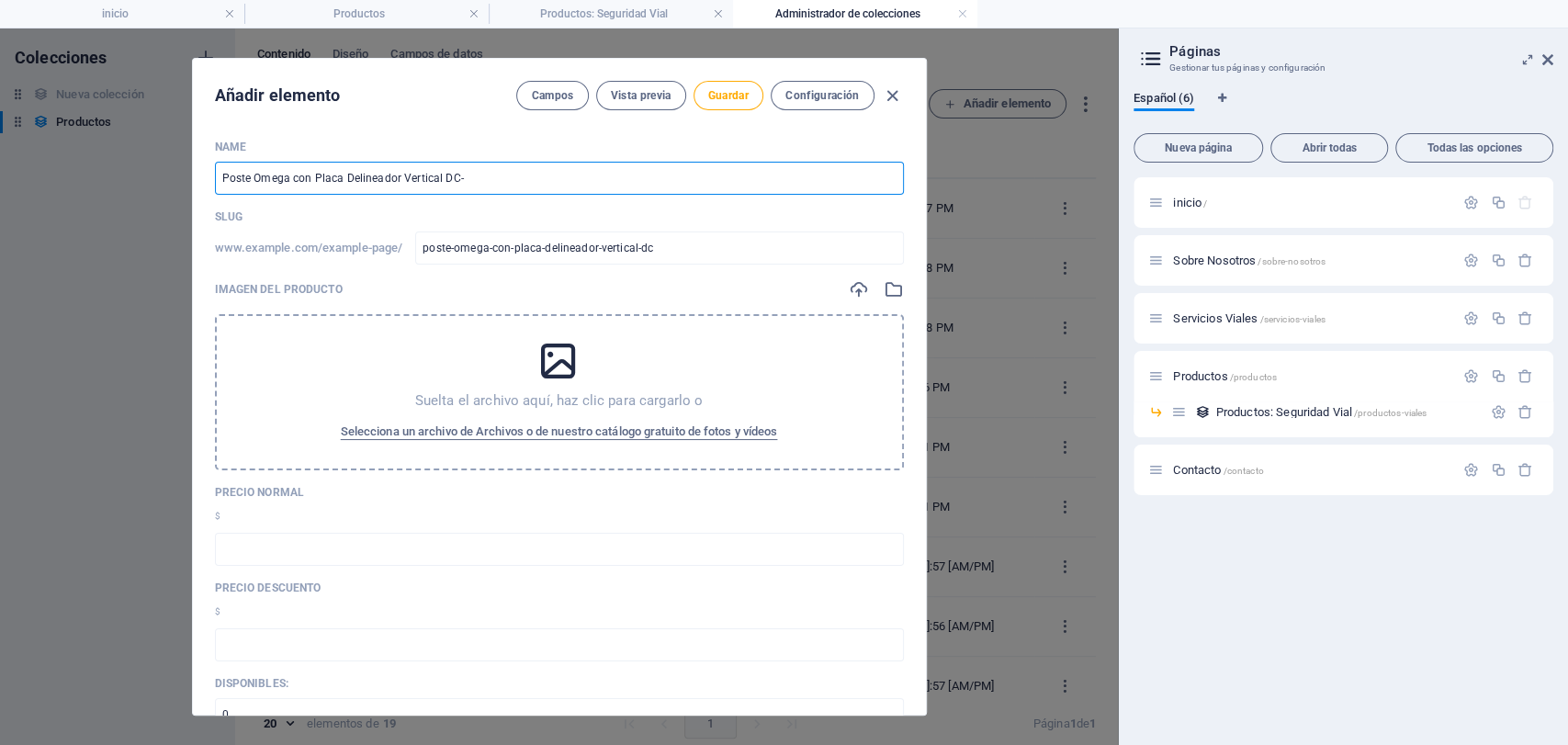 type on "Poste Omega con Placa Delineador Vertical DC-7" 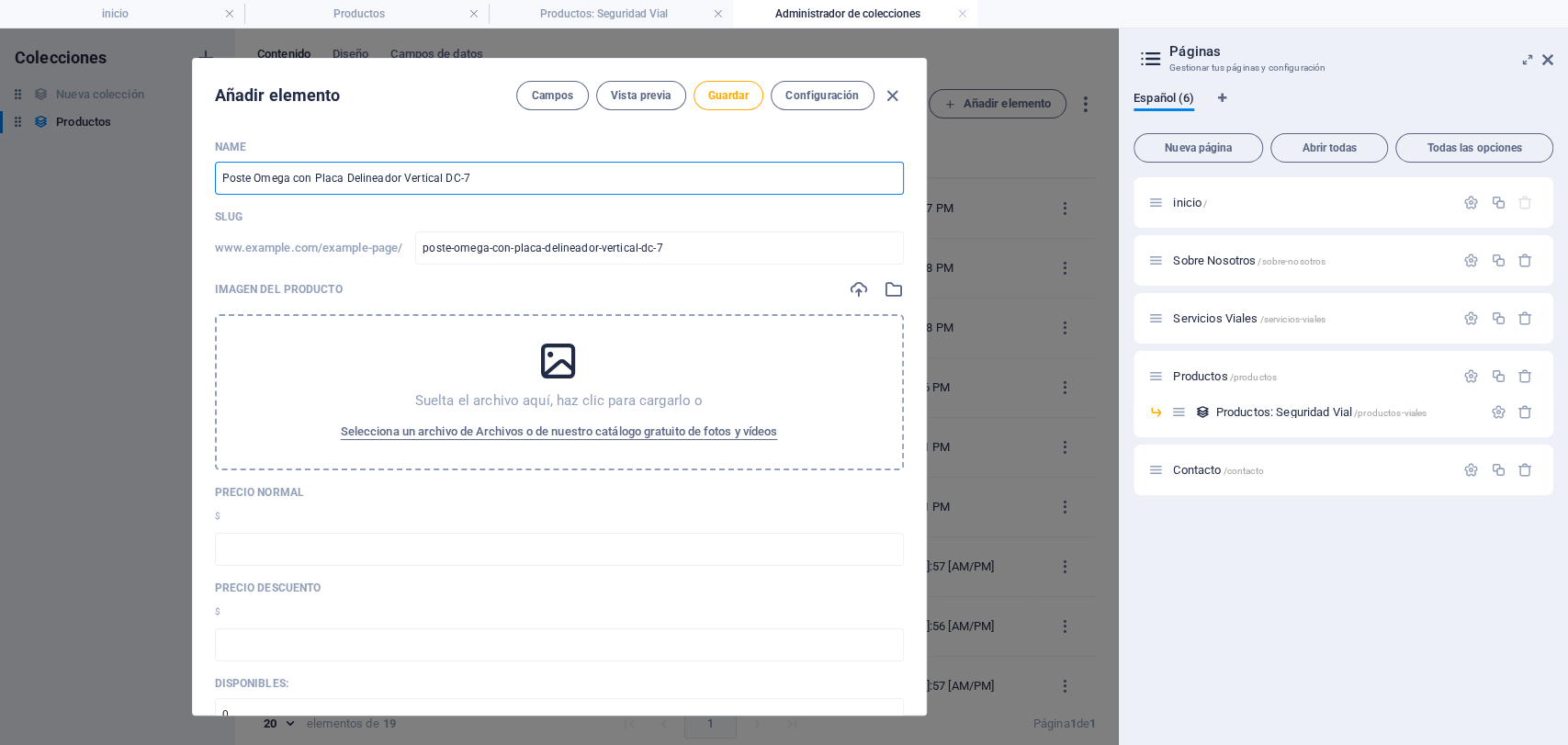 click on "Poste Omega con Placa Delineador Vertical DC-7" at bounding box center (559, 178) 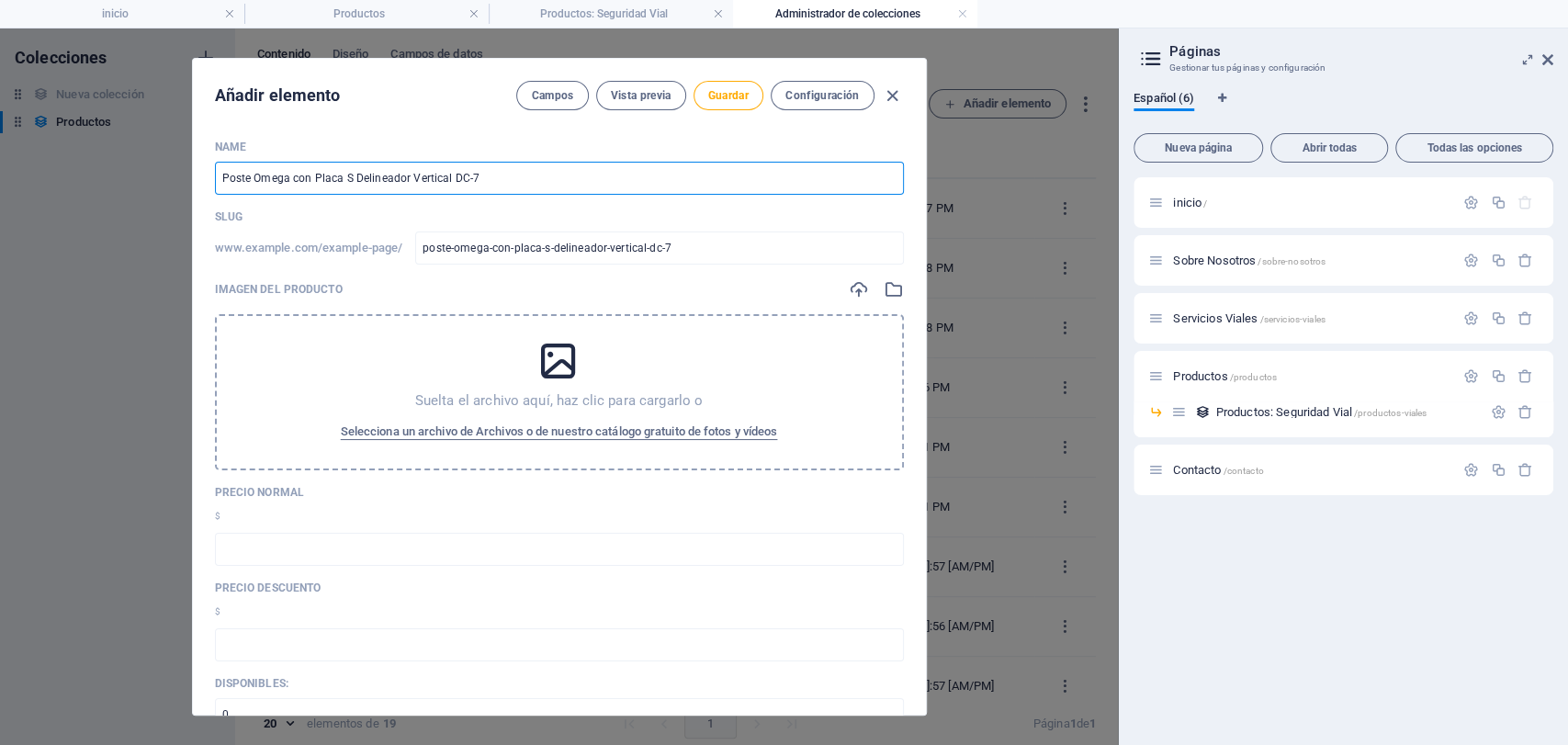type on "Poste Omega con Placa So Delineador Vertical DC-7" 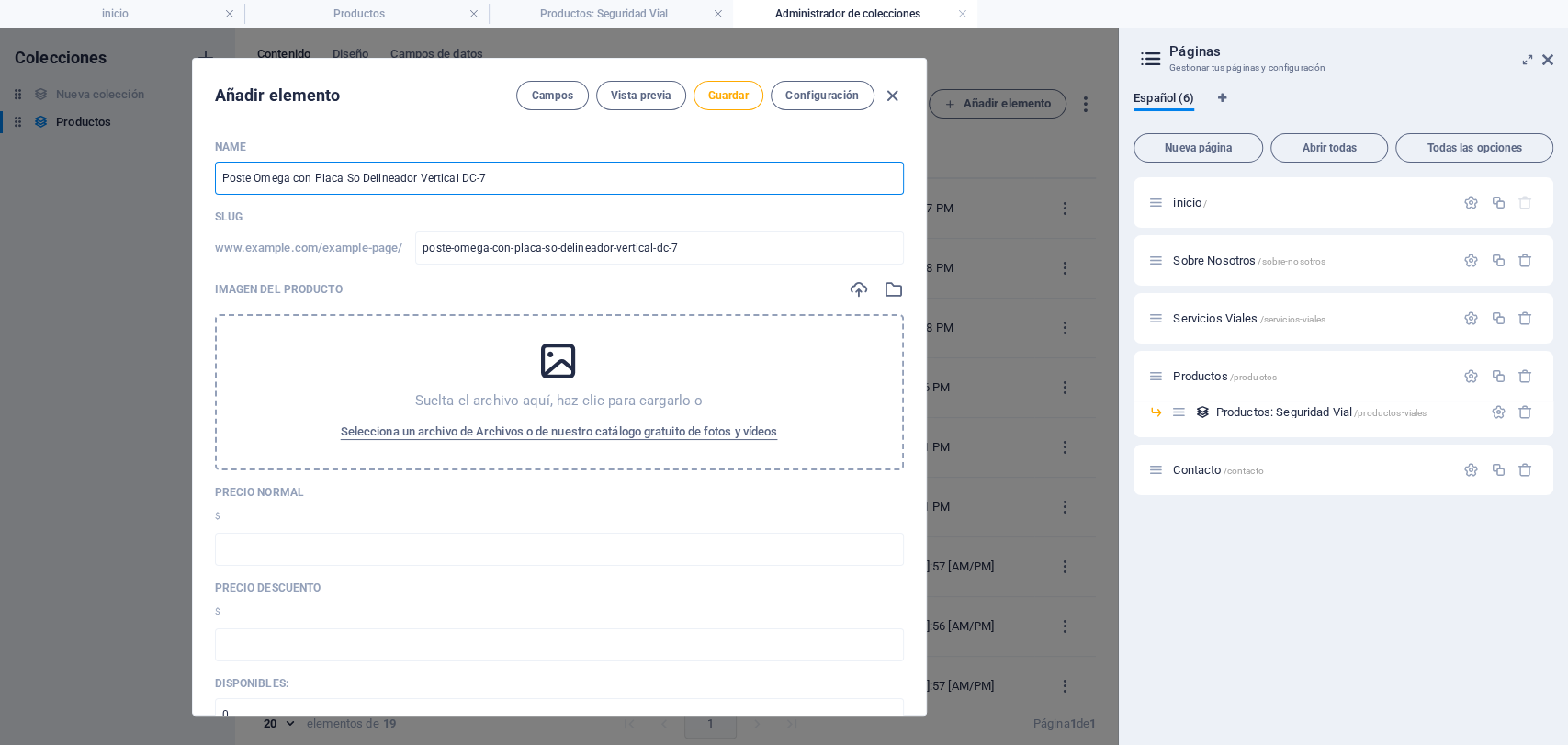 type on "Poste Omega con Placa Sol Delineador Vertical DC-7" 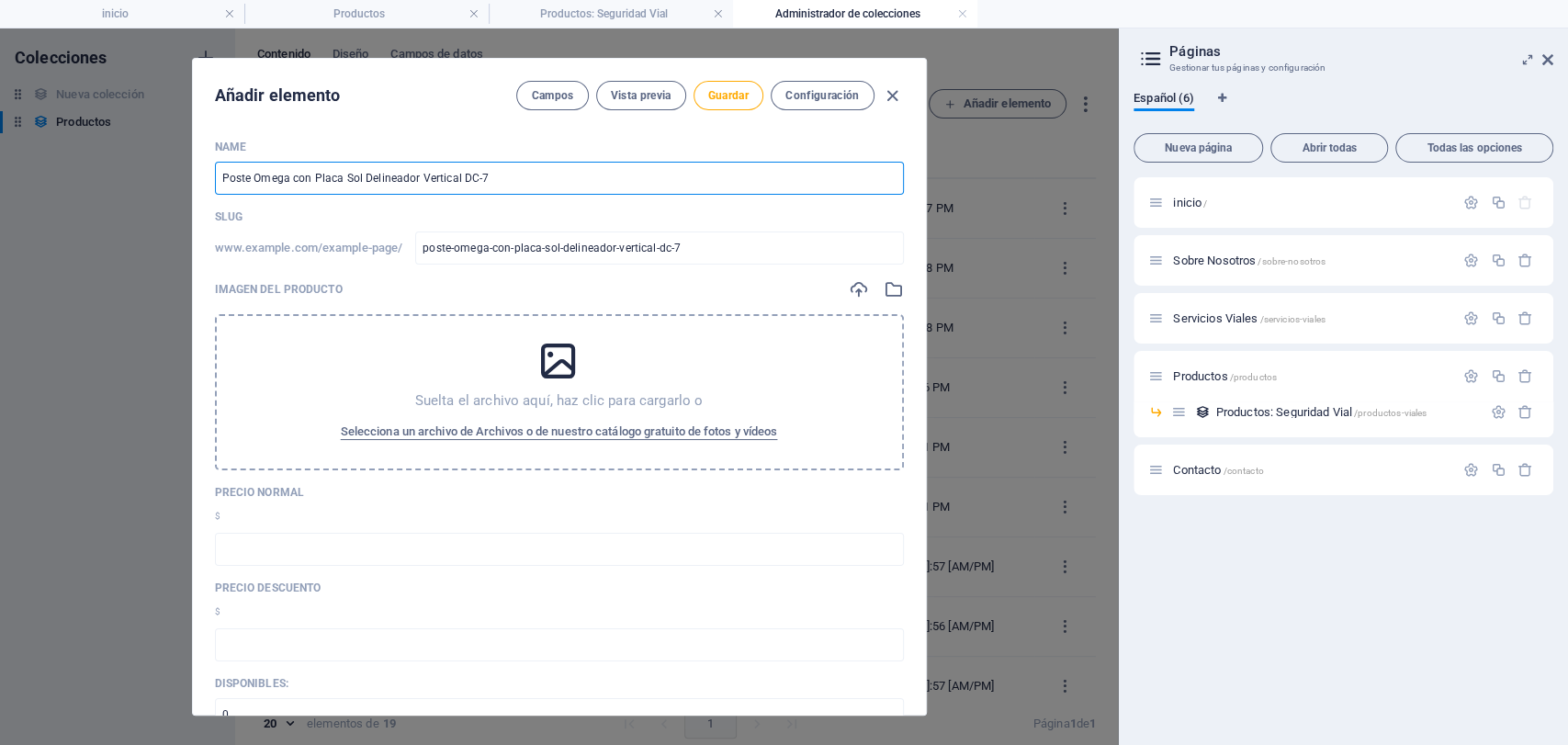 type on "Poste Omega con Placa Sola Delineador Vertical DC-7" 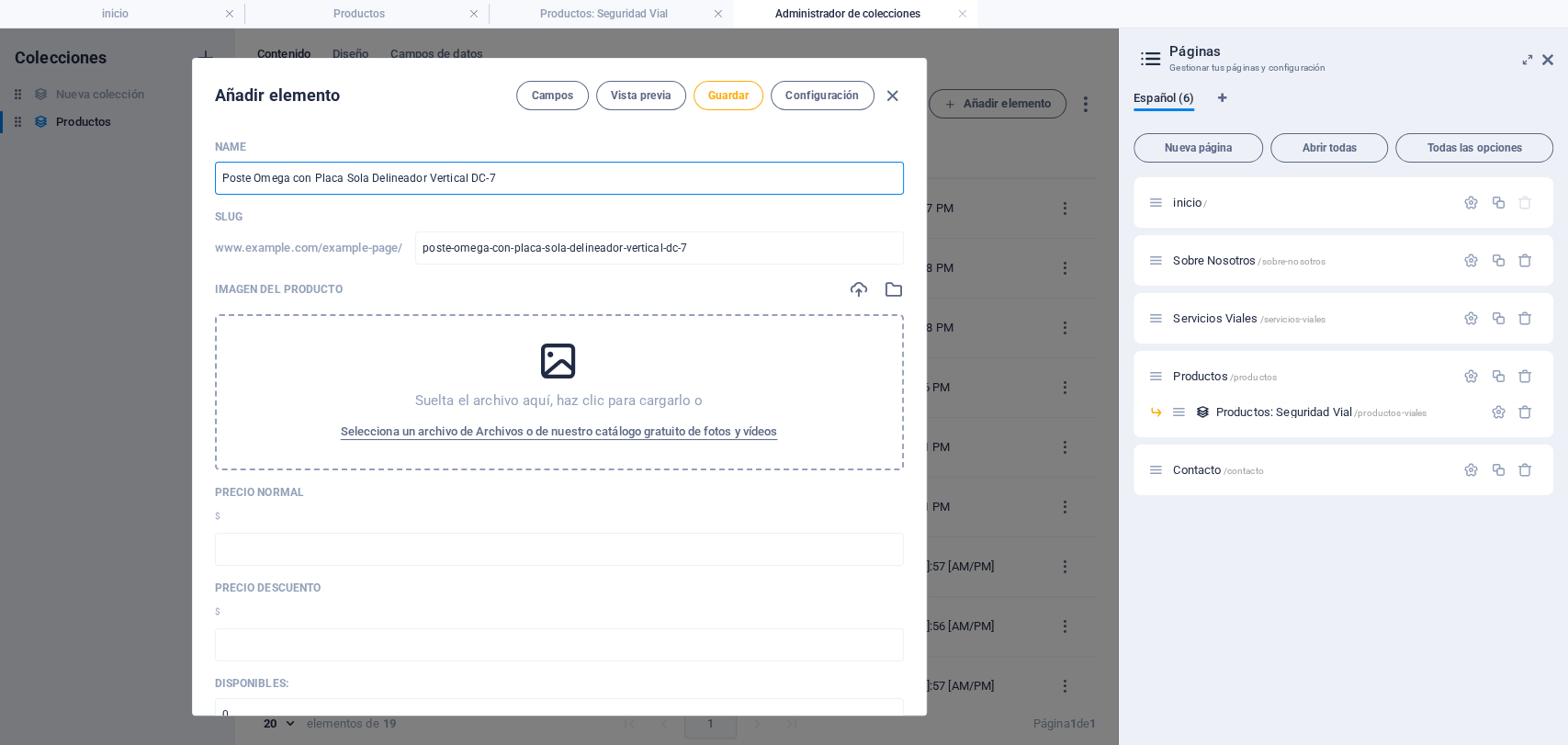 type on "Poste Omega con Placa Solad Delineador Vertical DC-7" 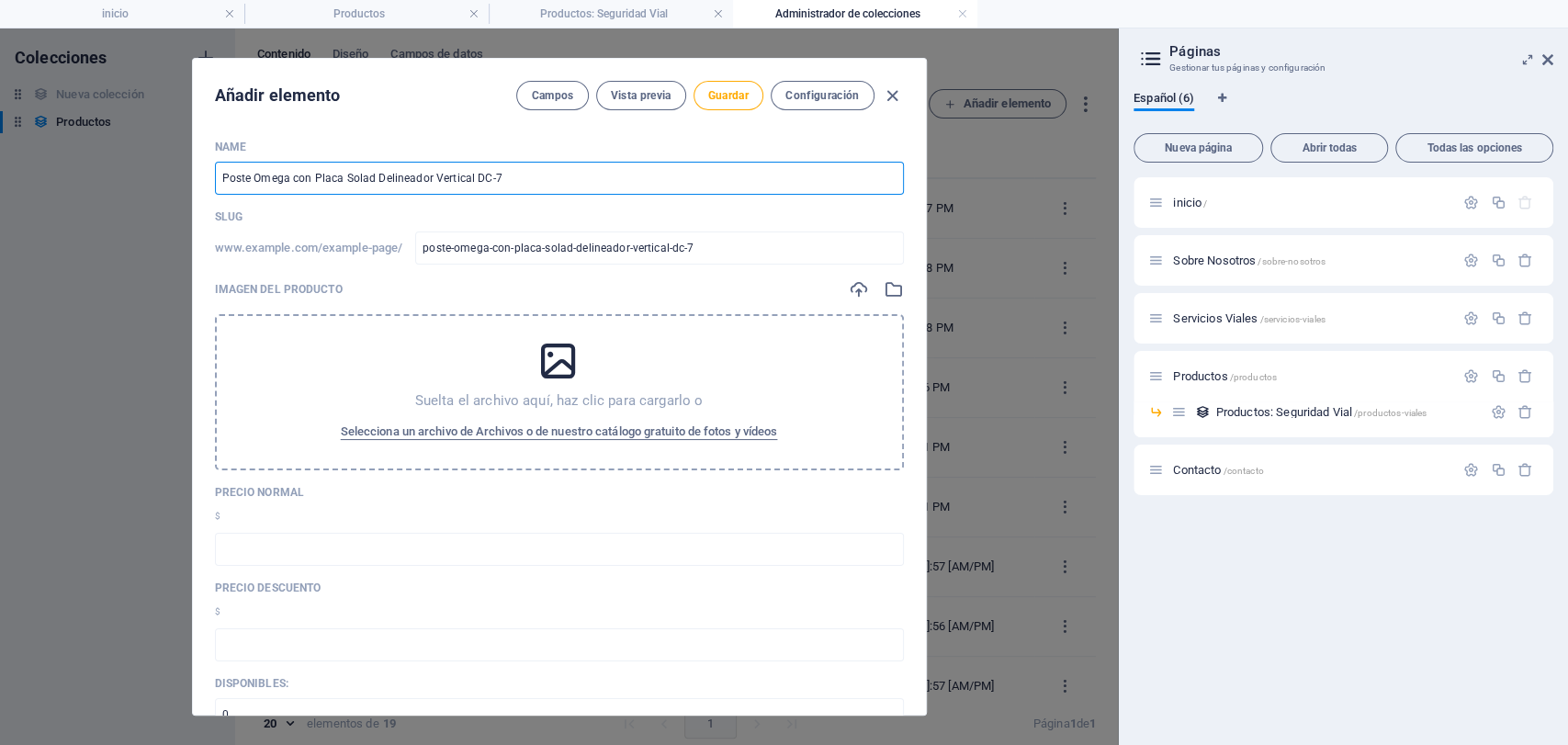 type on "Poste Omega con Placa Solada Delineador Vertical DC-7" 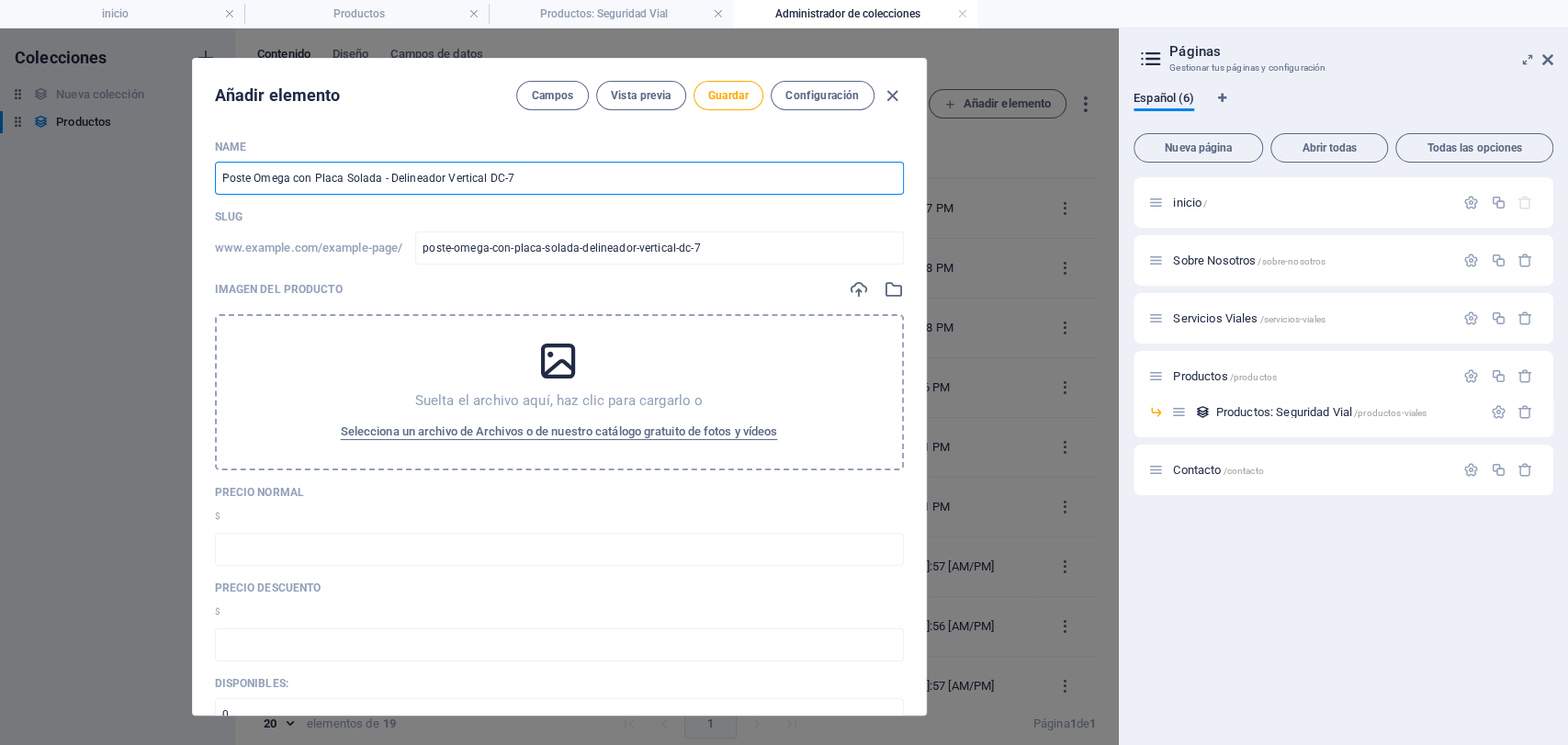 type on "Poste Omega con Placa Solada - Delineador Vertical DC-7" 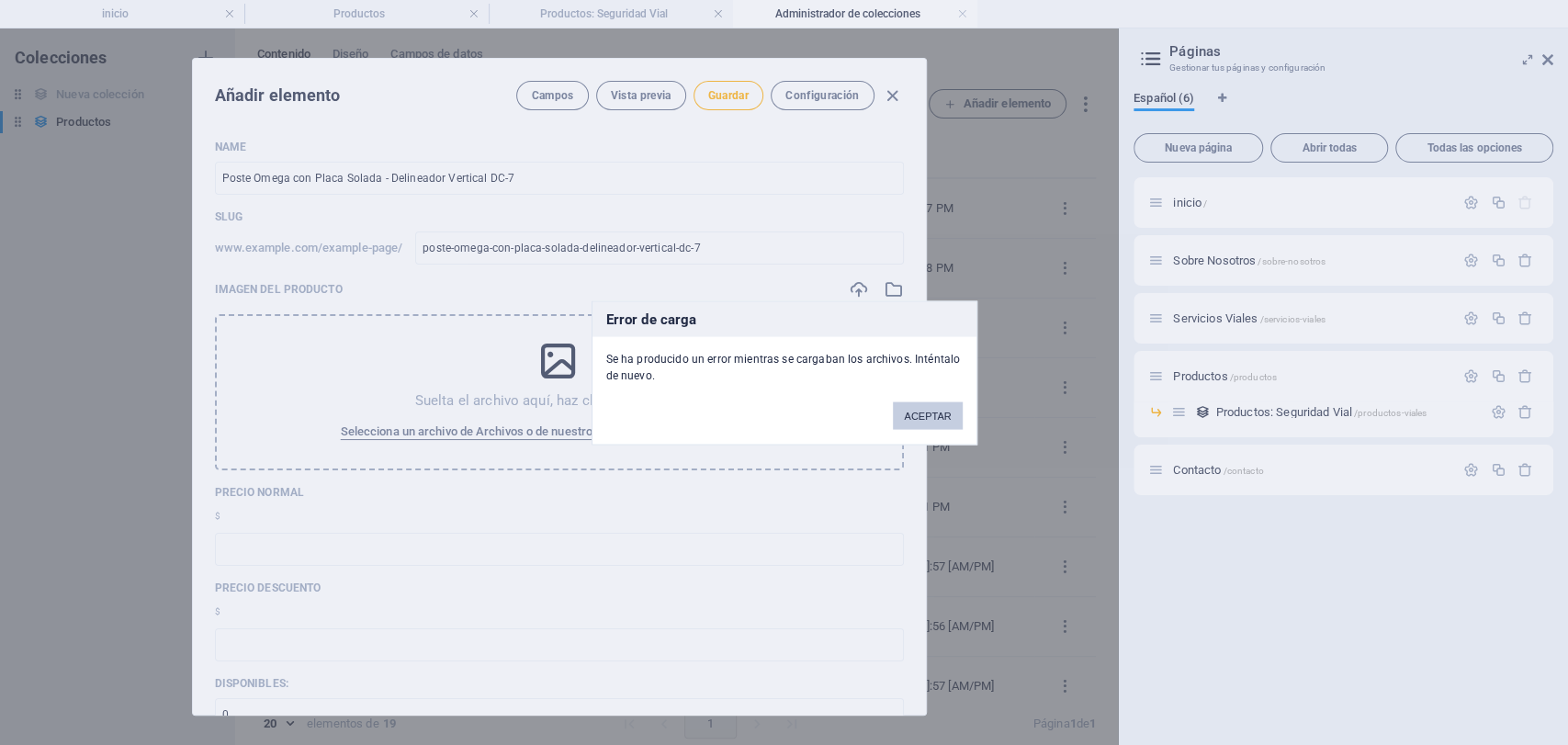 click on "ACEPTAR" at bounding box center [927, 415] 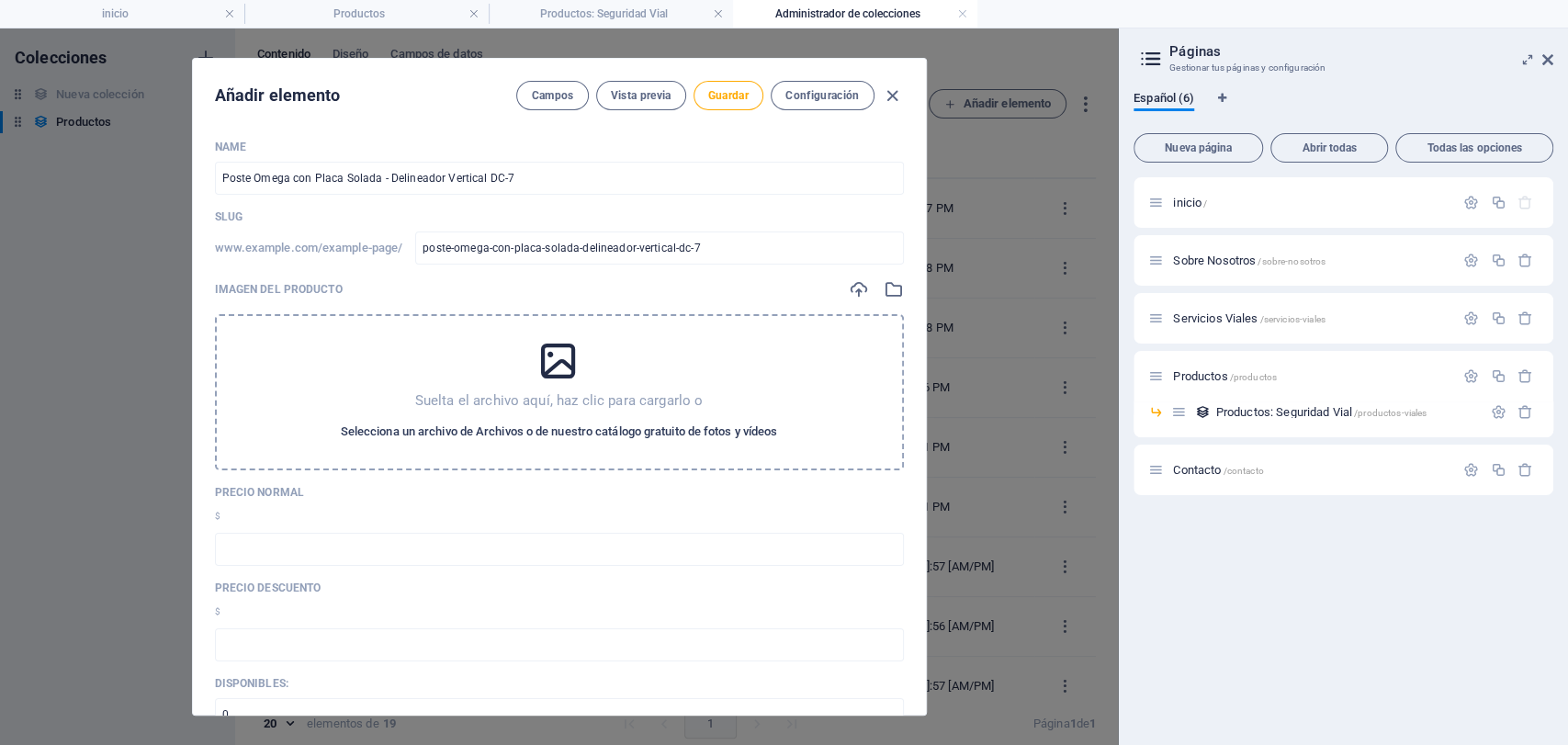 click on "Selecciona un archivo de Archivos o de nuestro catálogo gratuito de fotos y vídeos" at bounding box center (559, 432) 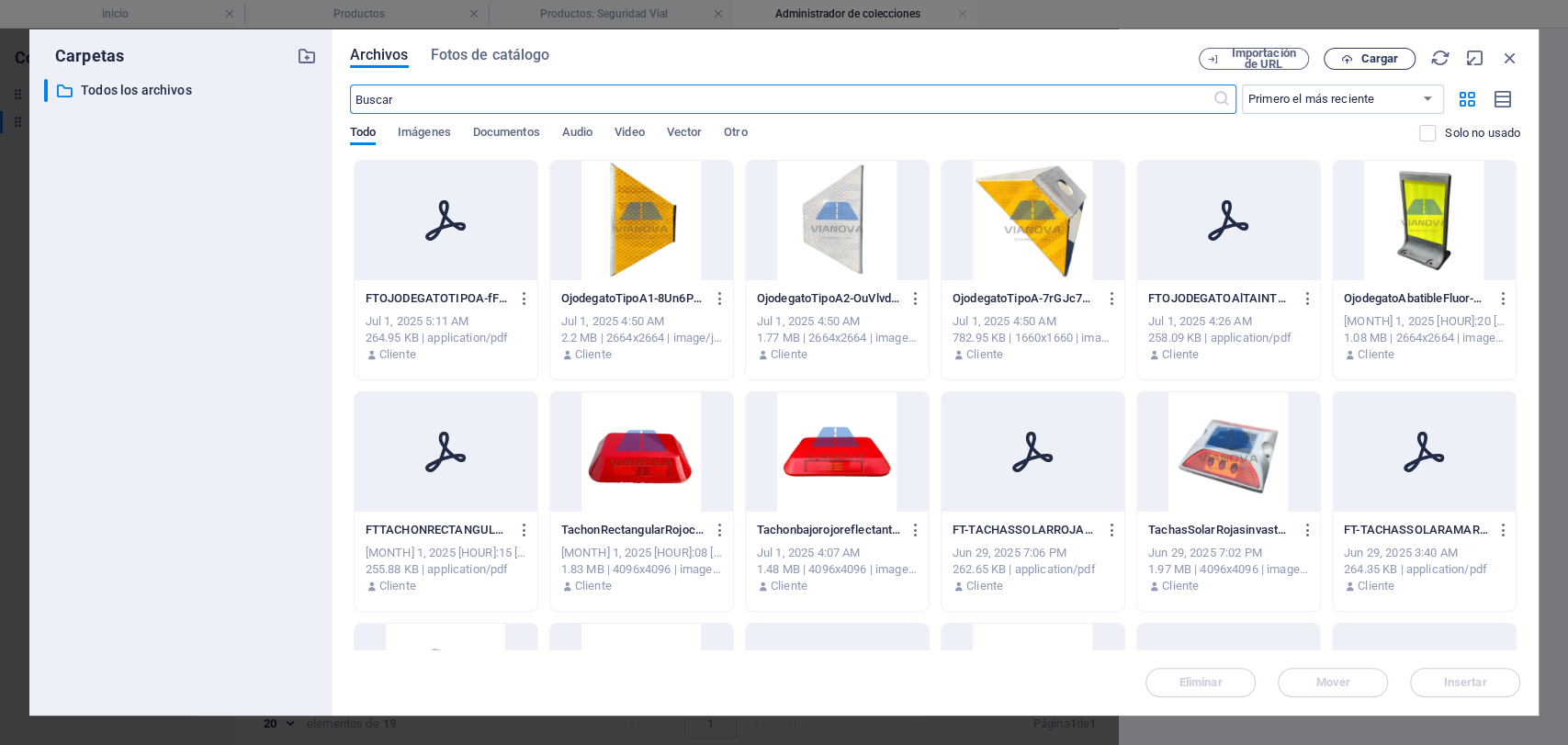 click on "Cargar" at bounding box center (1379, 59) 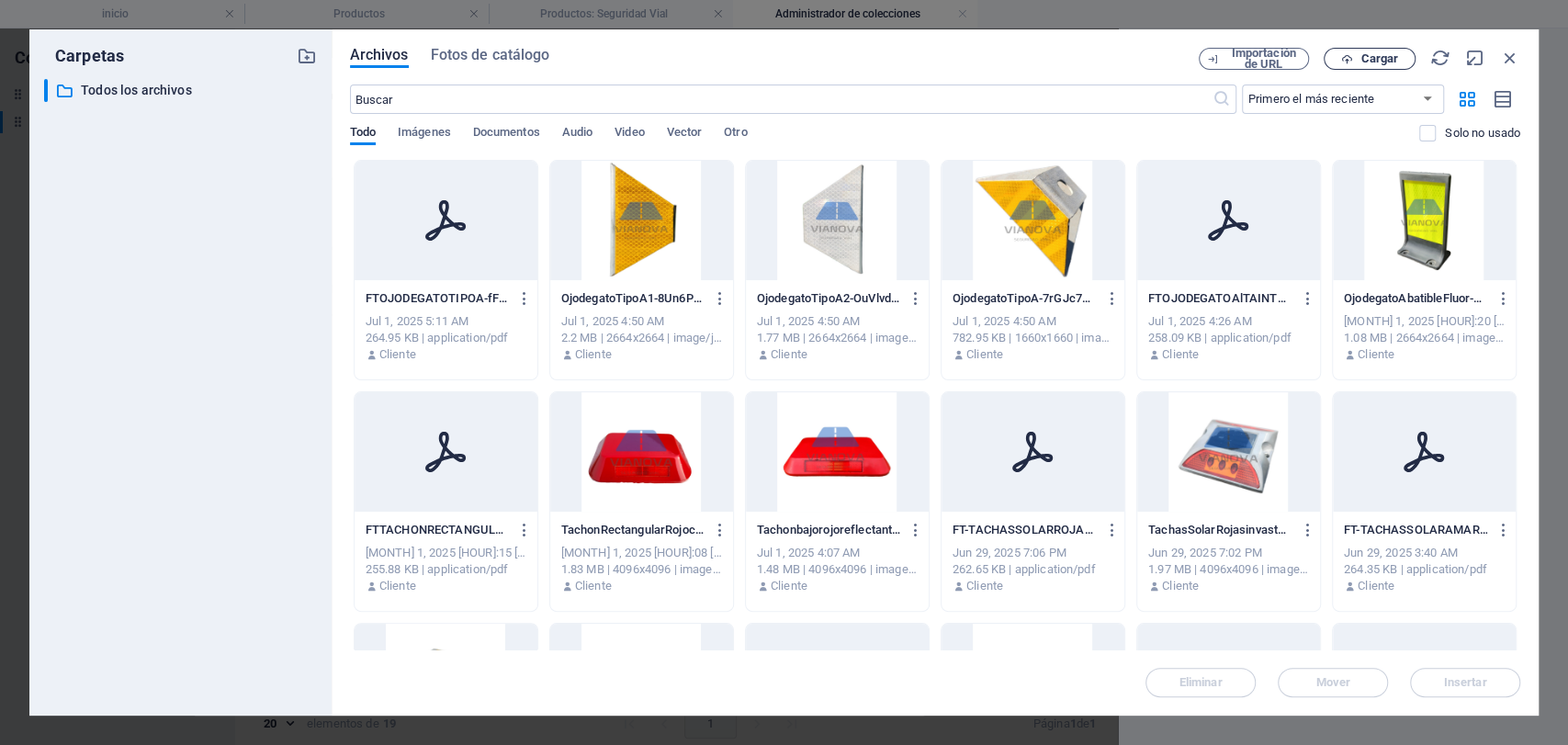 scroll, scrollTop: 0, scrollLeft: 0, axis: both 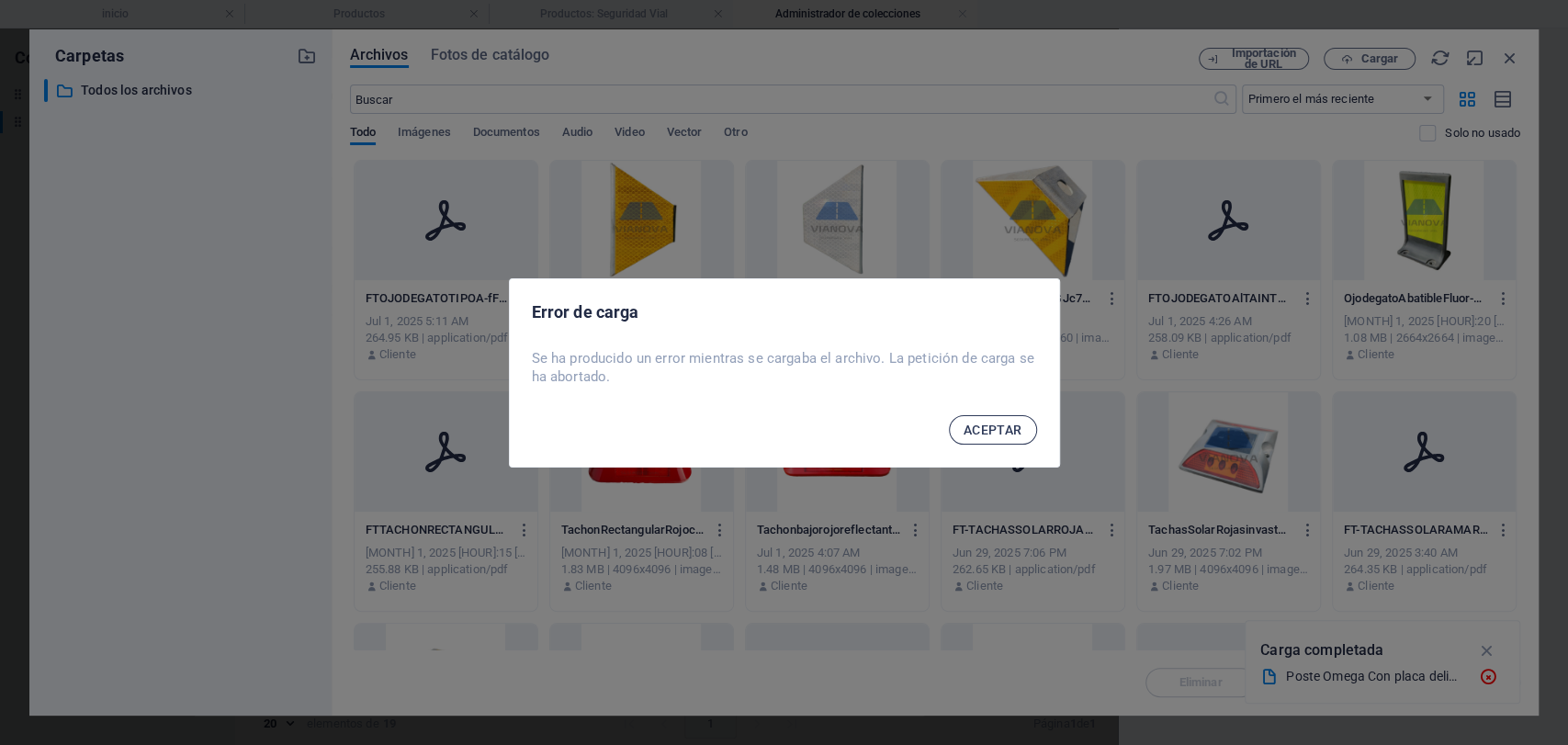 click on "ACEPTAR" at bounding box center [993, 430] 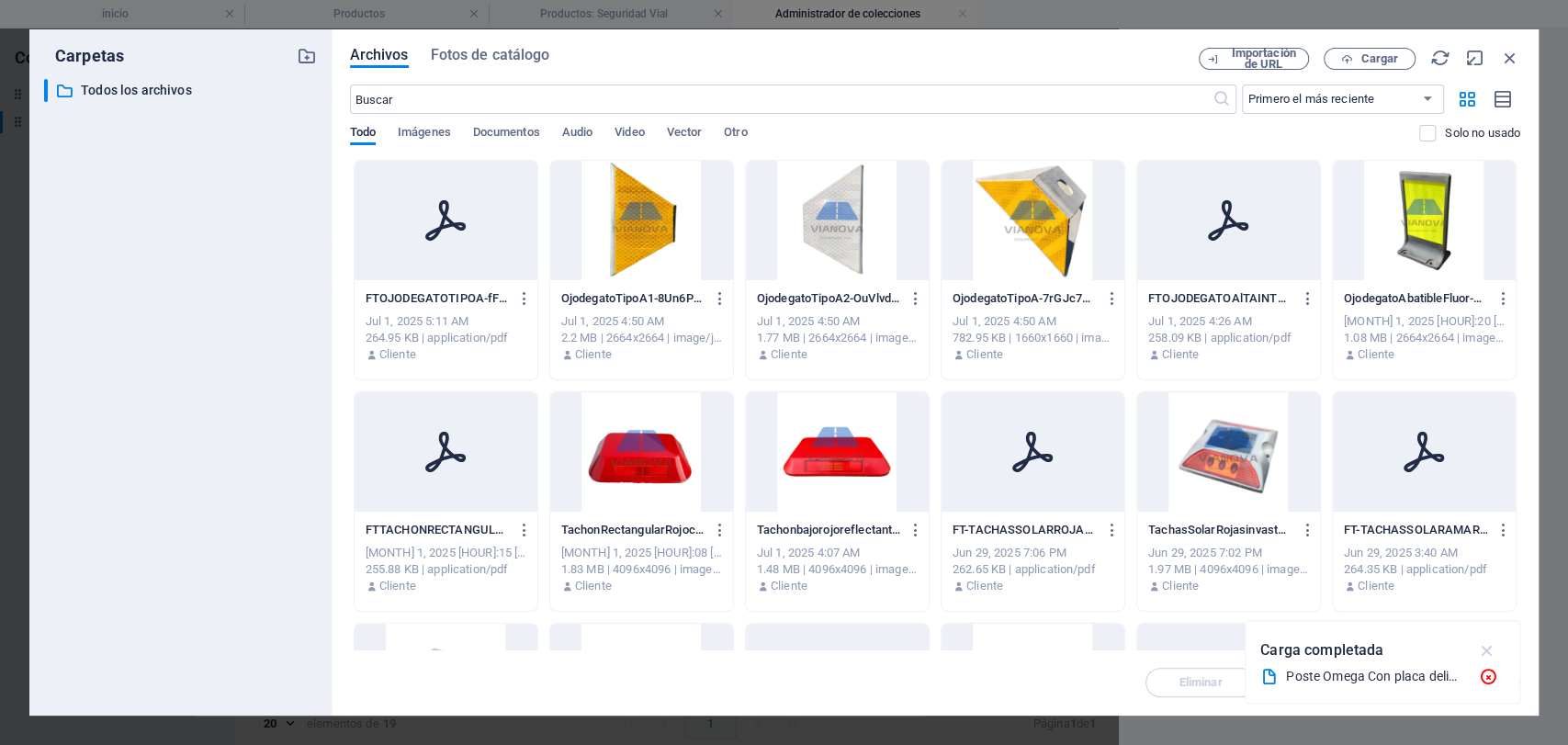 click at bounding box center (1486, 650) 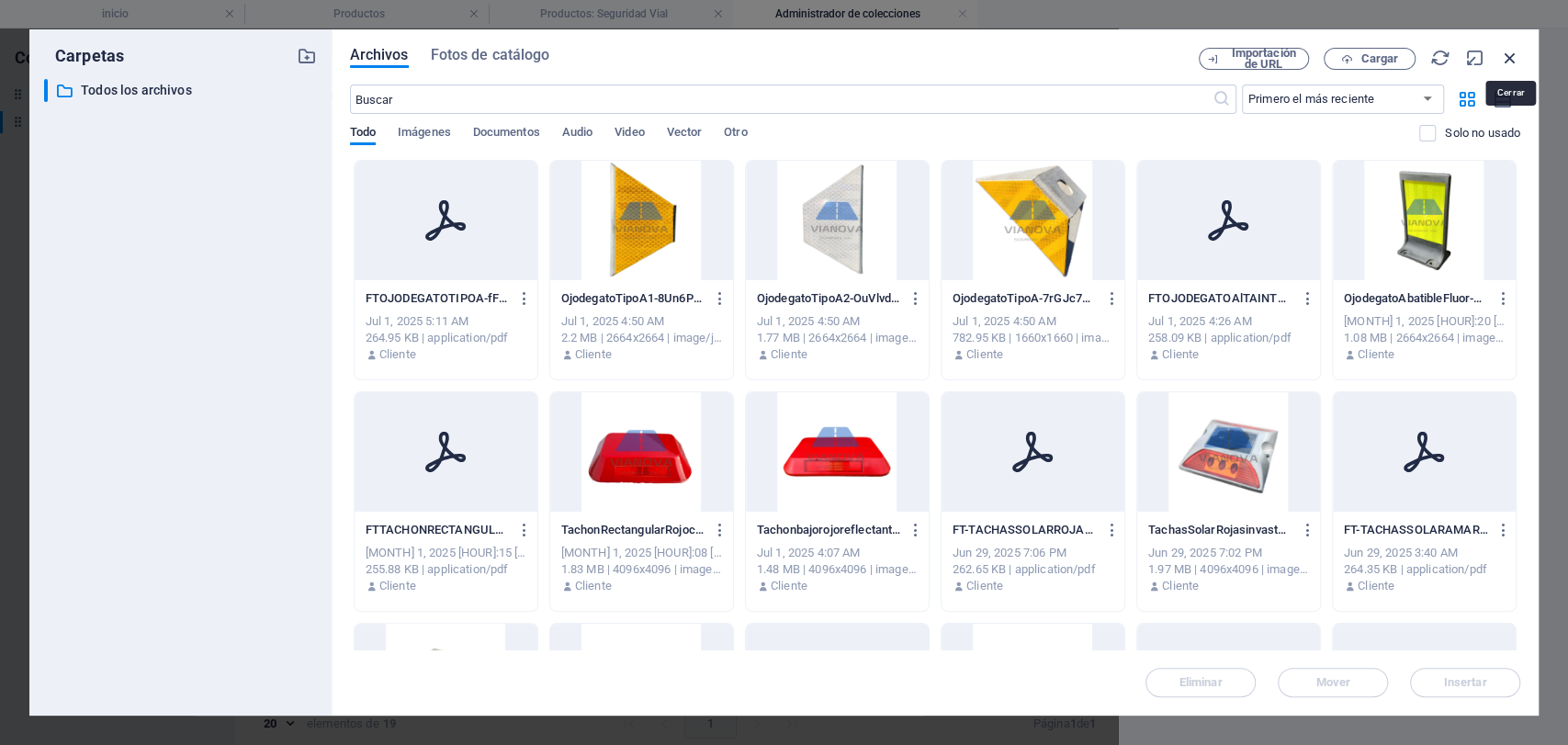 click at bounding box center [1510, 58] 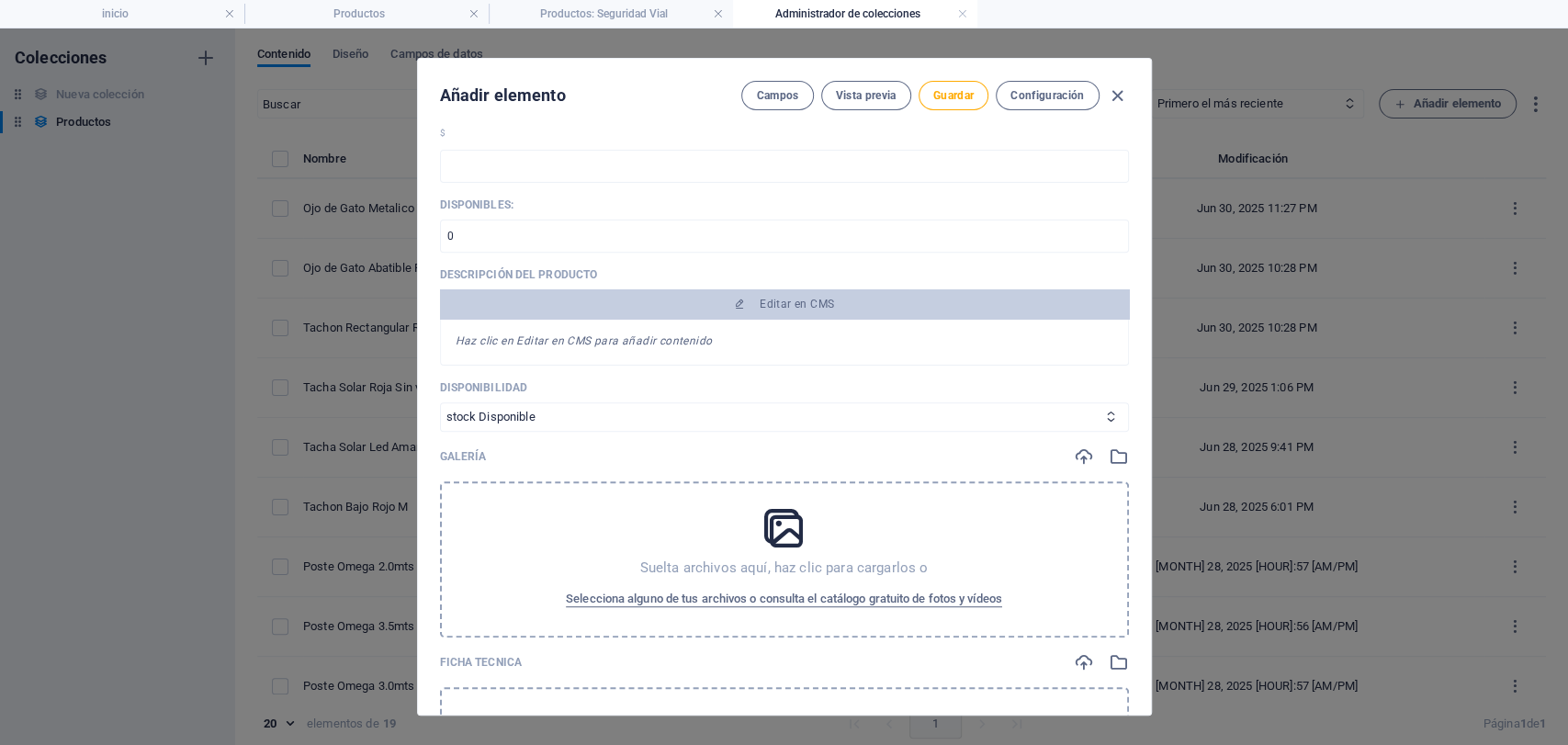 scroll, scrollTop: 408, scrollLeft: 0, axis: vertical 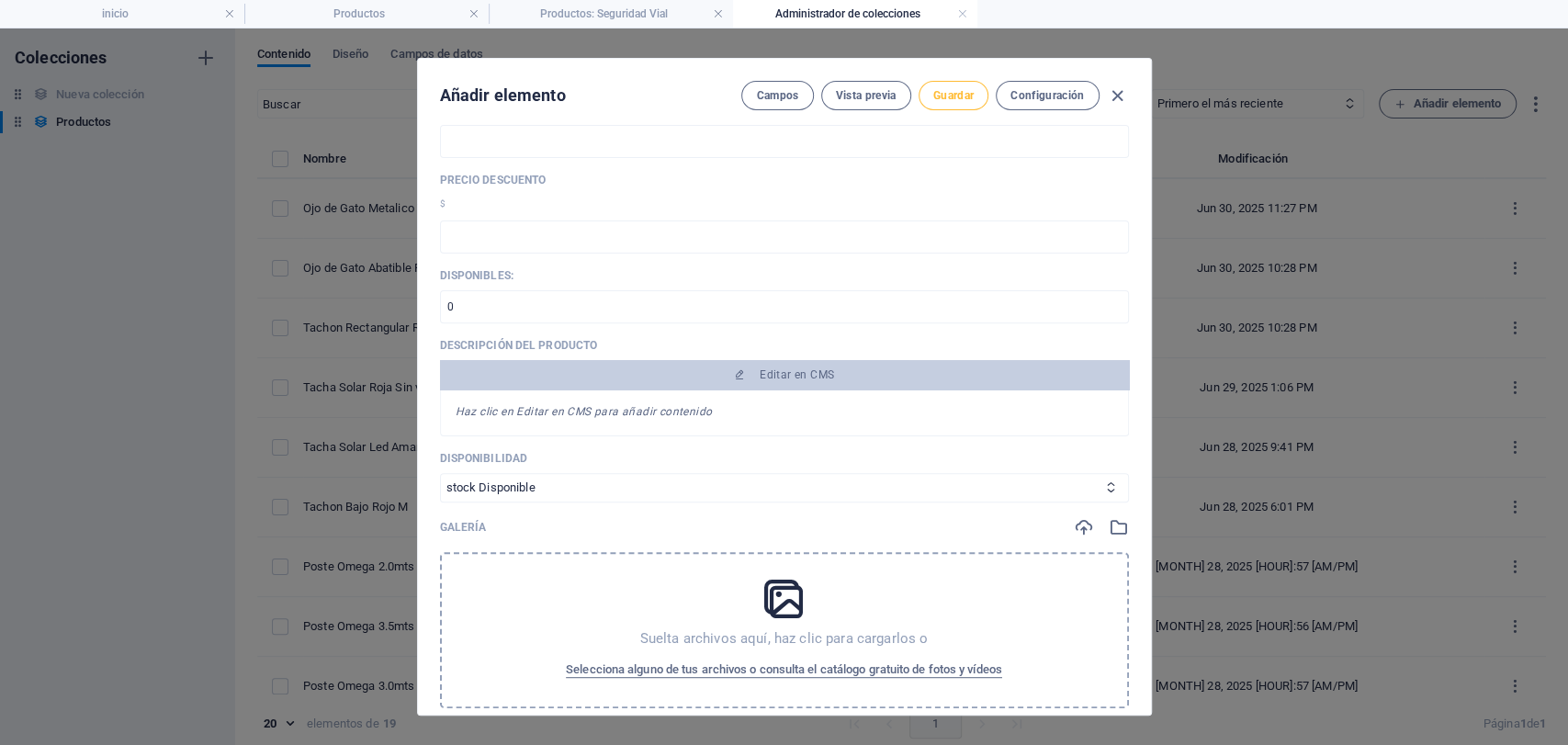 click on "Guardar" at bounding box center [953, 96] 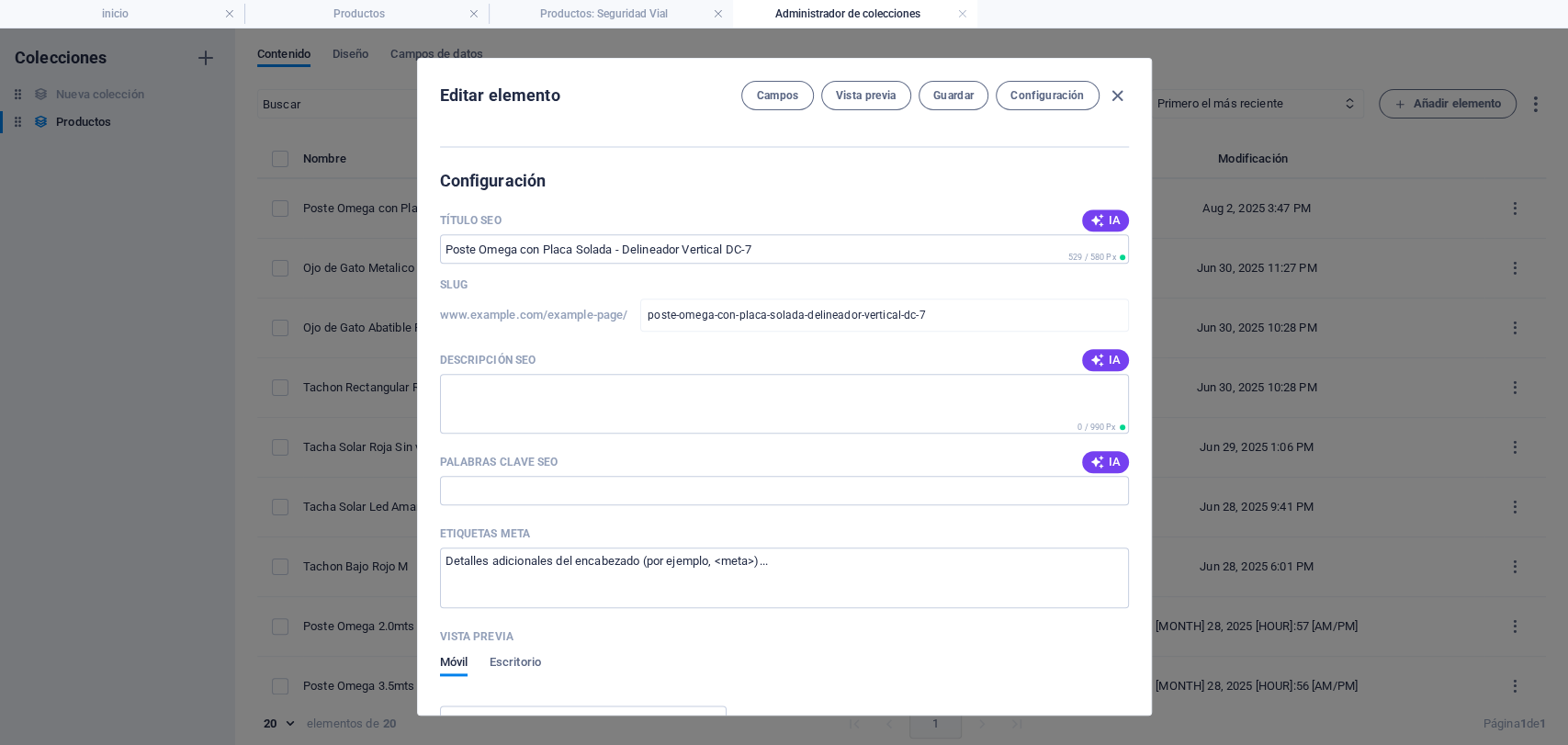scroll, scrollTop: 1041, scrollLeft: 0, axis: vertical 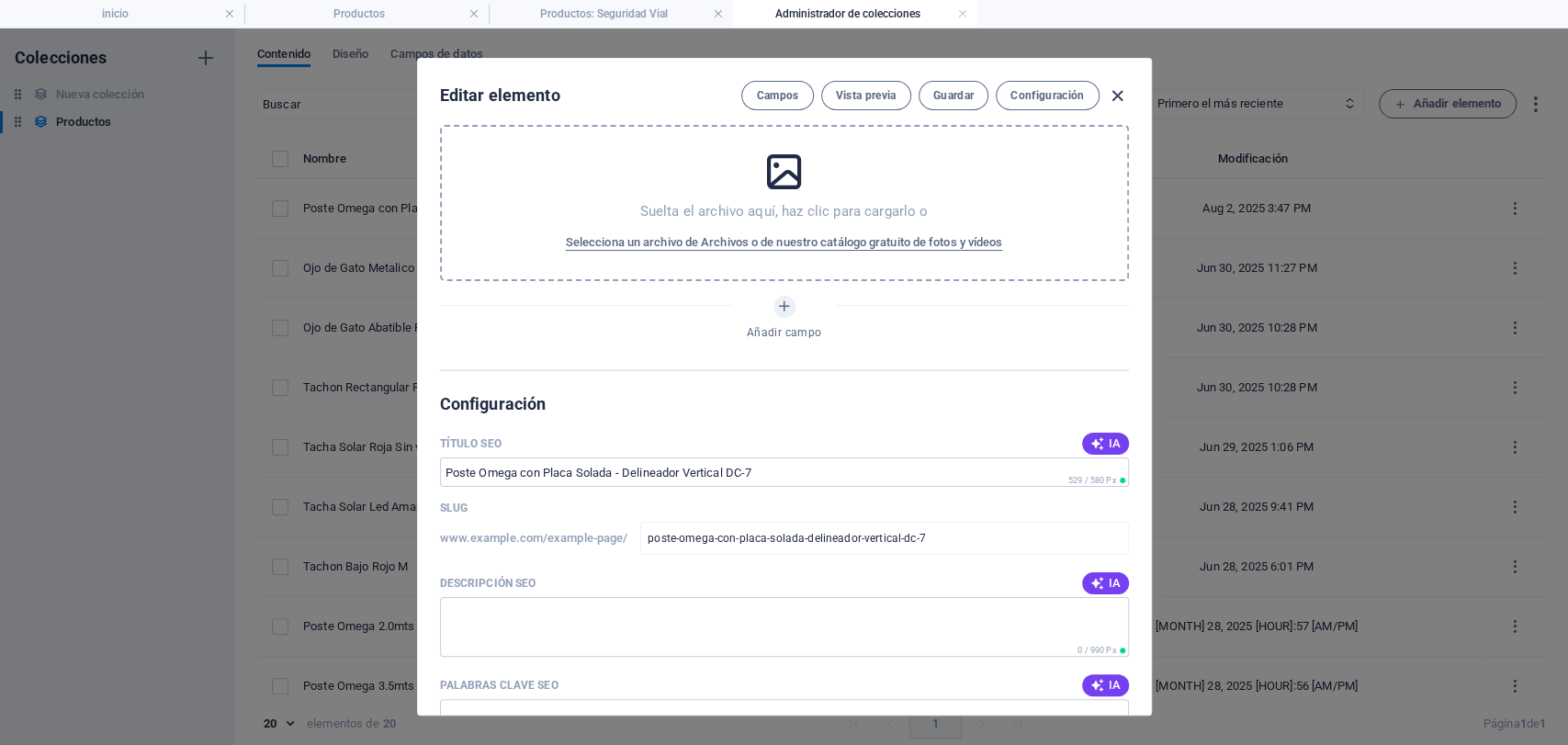click at bounding box center [1117, 96] 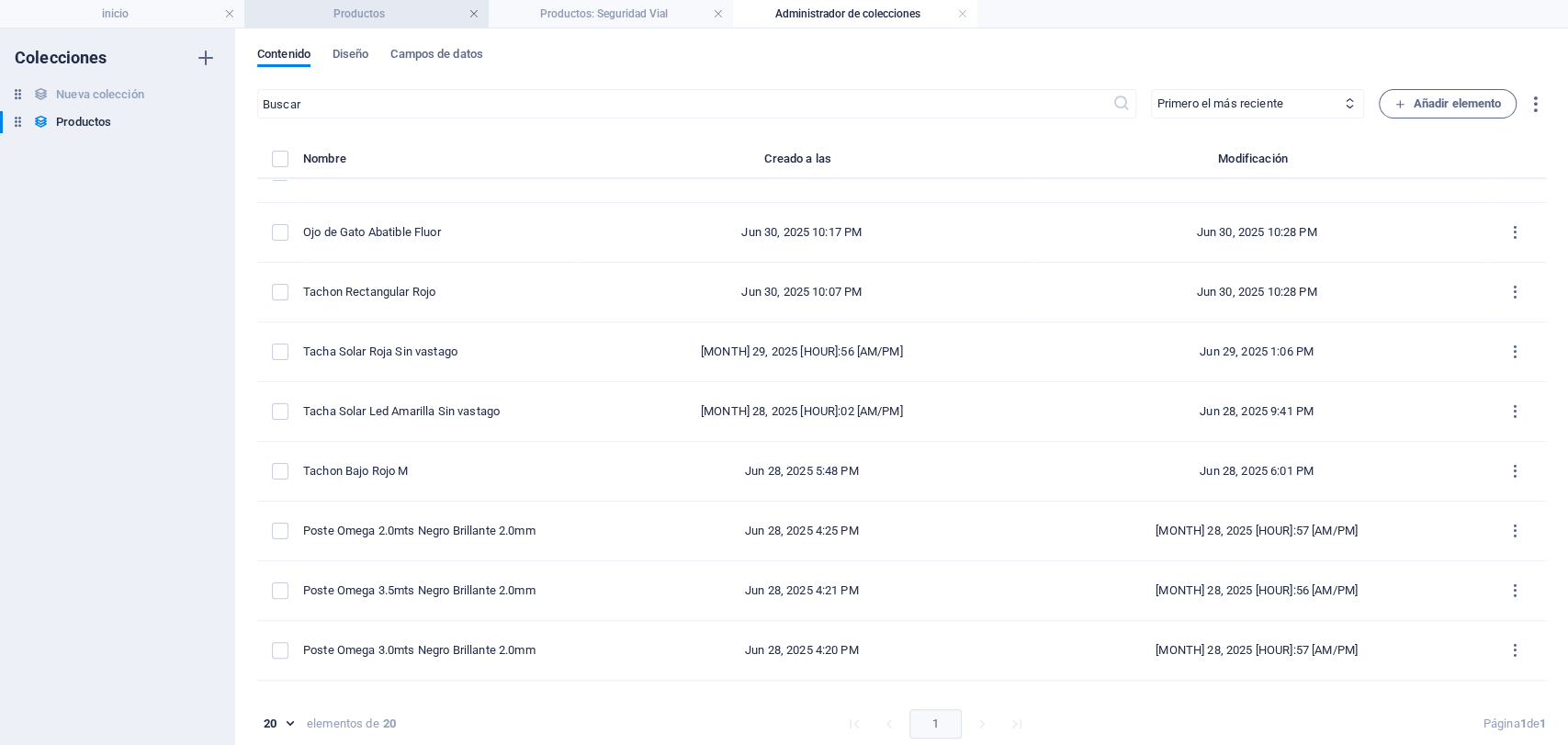 scroll, scrollTop: 0, scrollLeft: 0, axis: both 